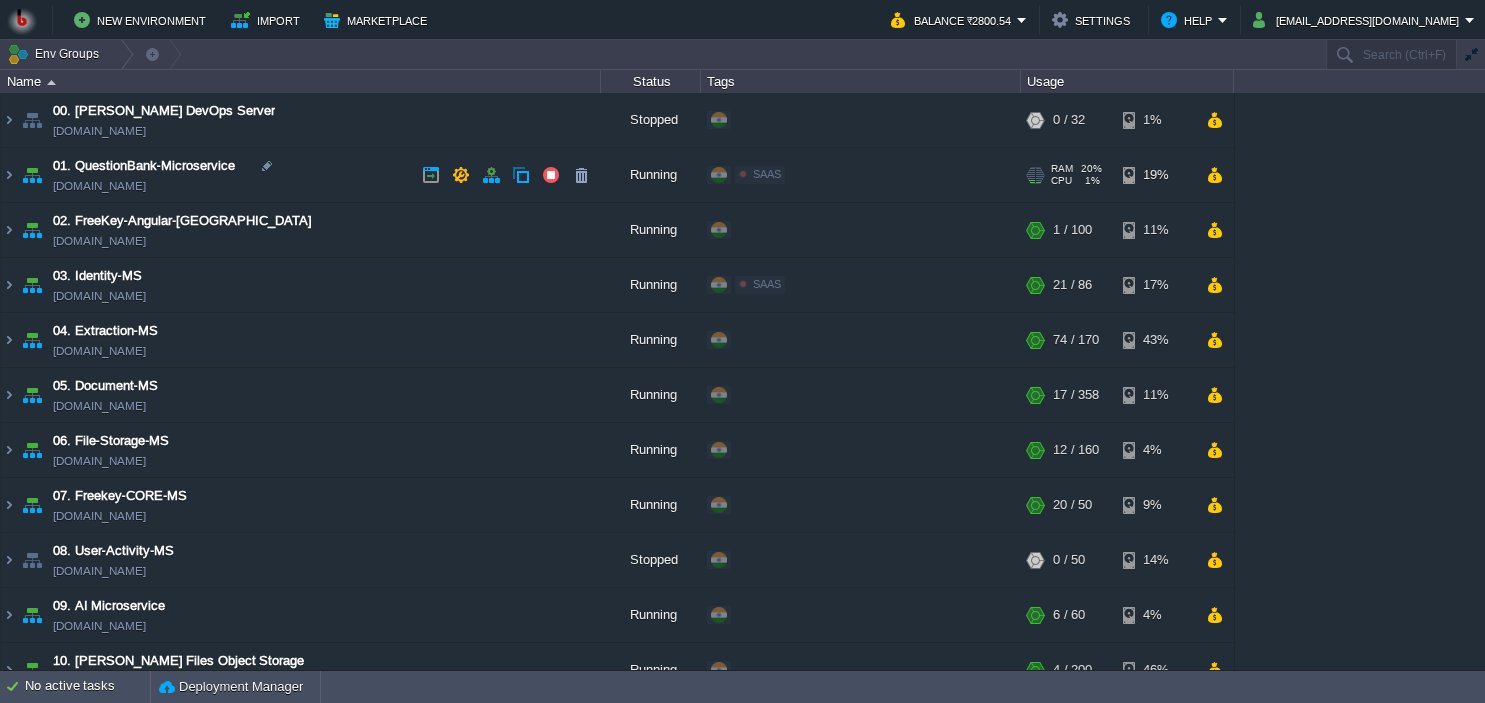 scroll, scrollTop: 0, scrollLeft: 0, axis: both 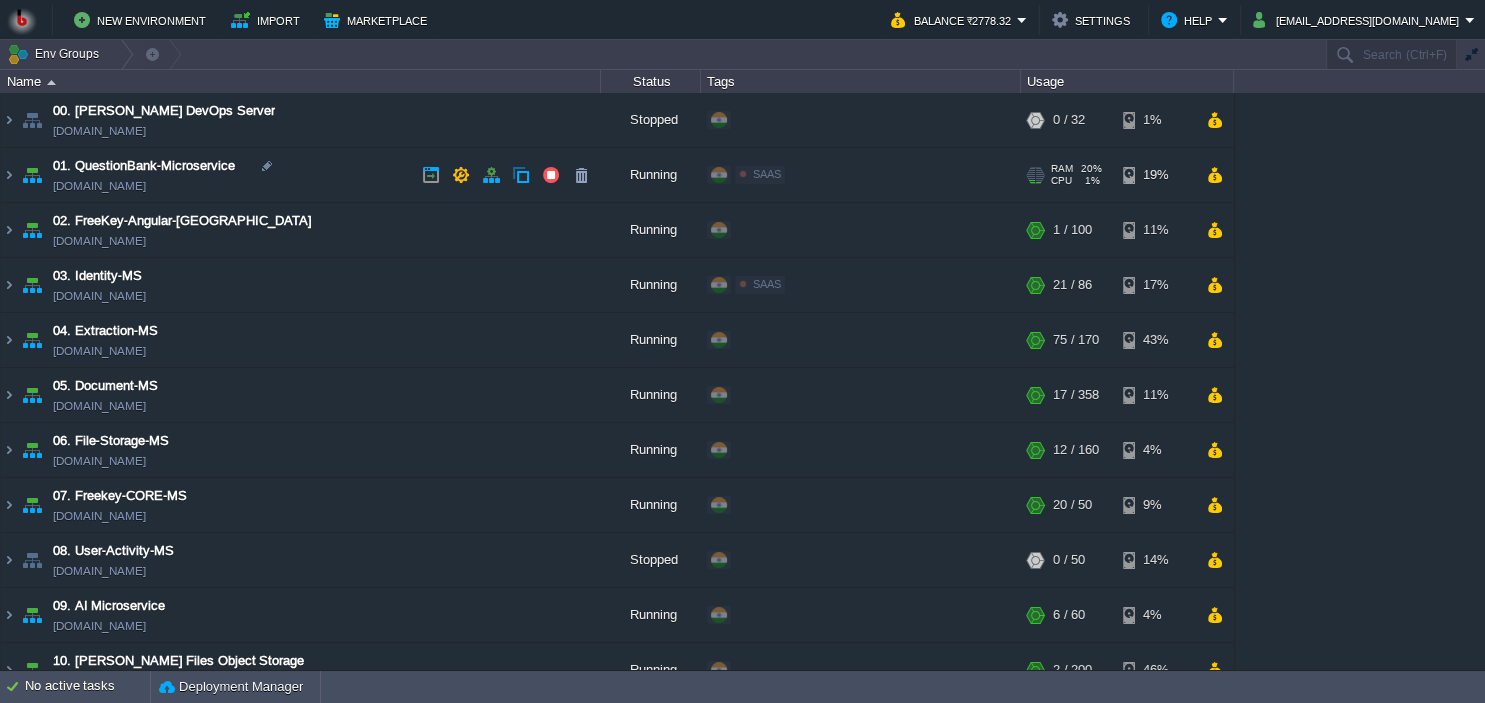 click on "01. QuestionBank-Microservice [DOMAIN_NAME]" at bounding box center (301, 175) 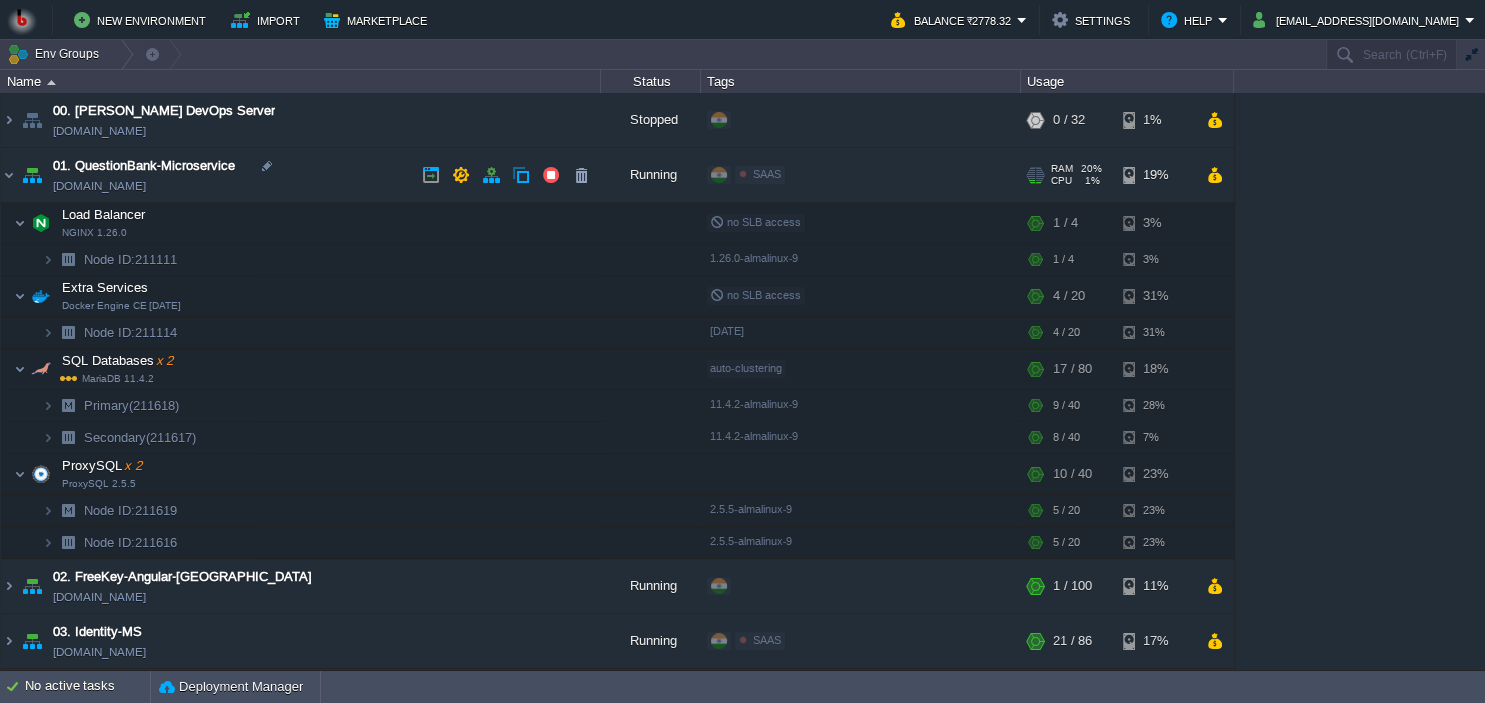 click on "01. QuestionBank-Microservice [DOMAIN_NAME]" at bounding box center [301, 175] 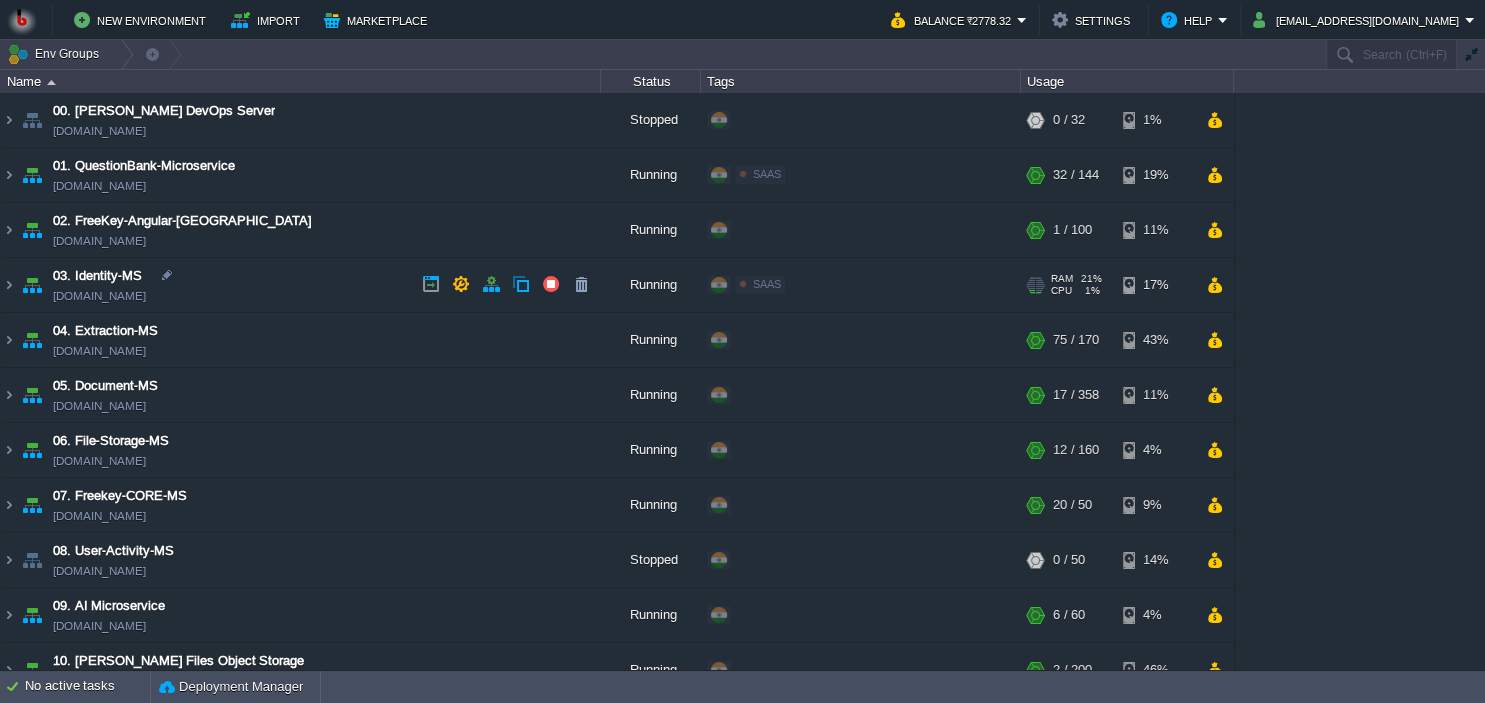 click on "03. Identity-MS [DOMAIN_NAME]" at bounding box center [301, 285] 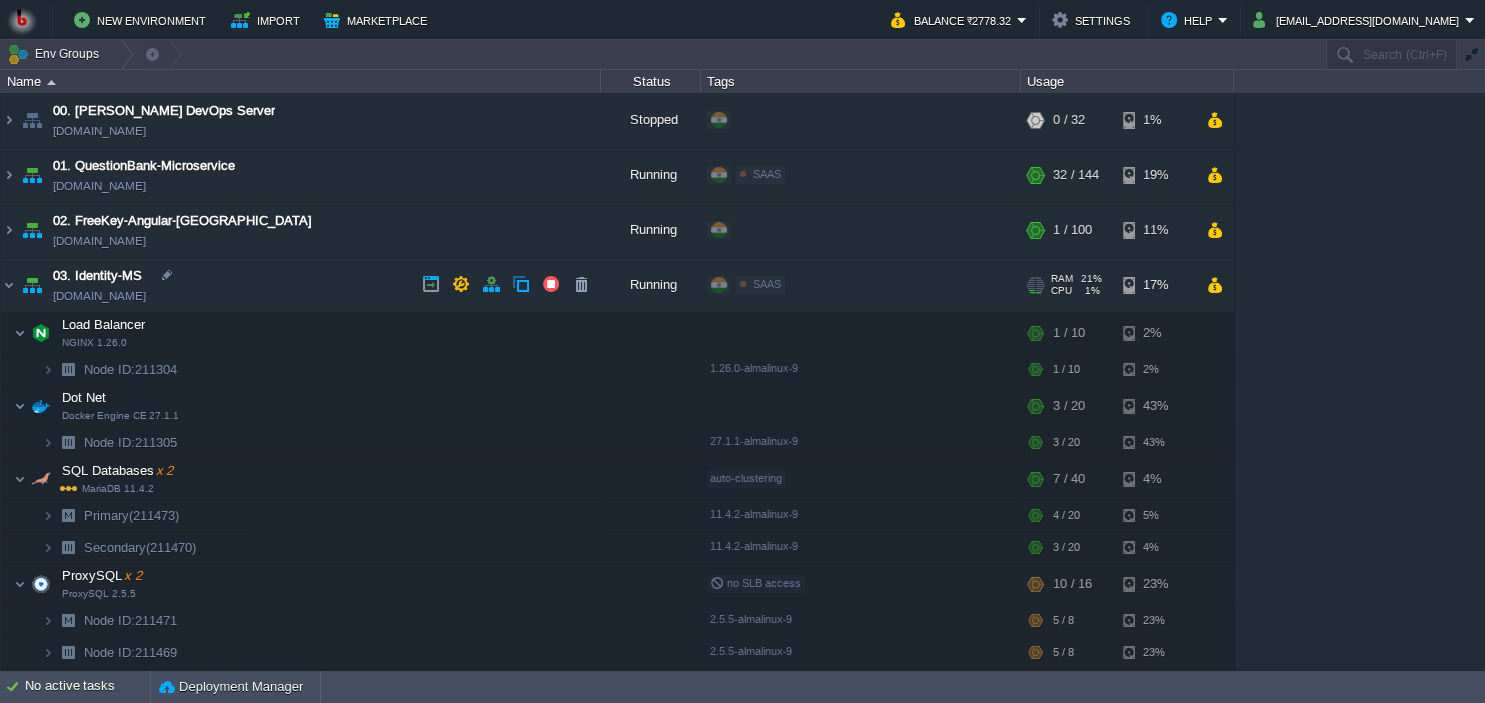 click on "03. Identity-MS [DOMAIN_NAME]" at bounding box center [301, 285] 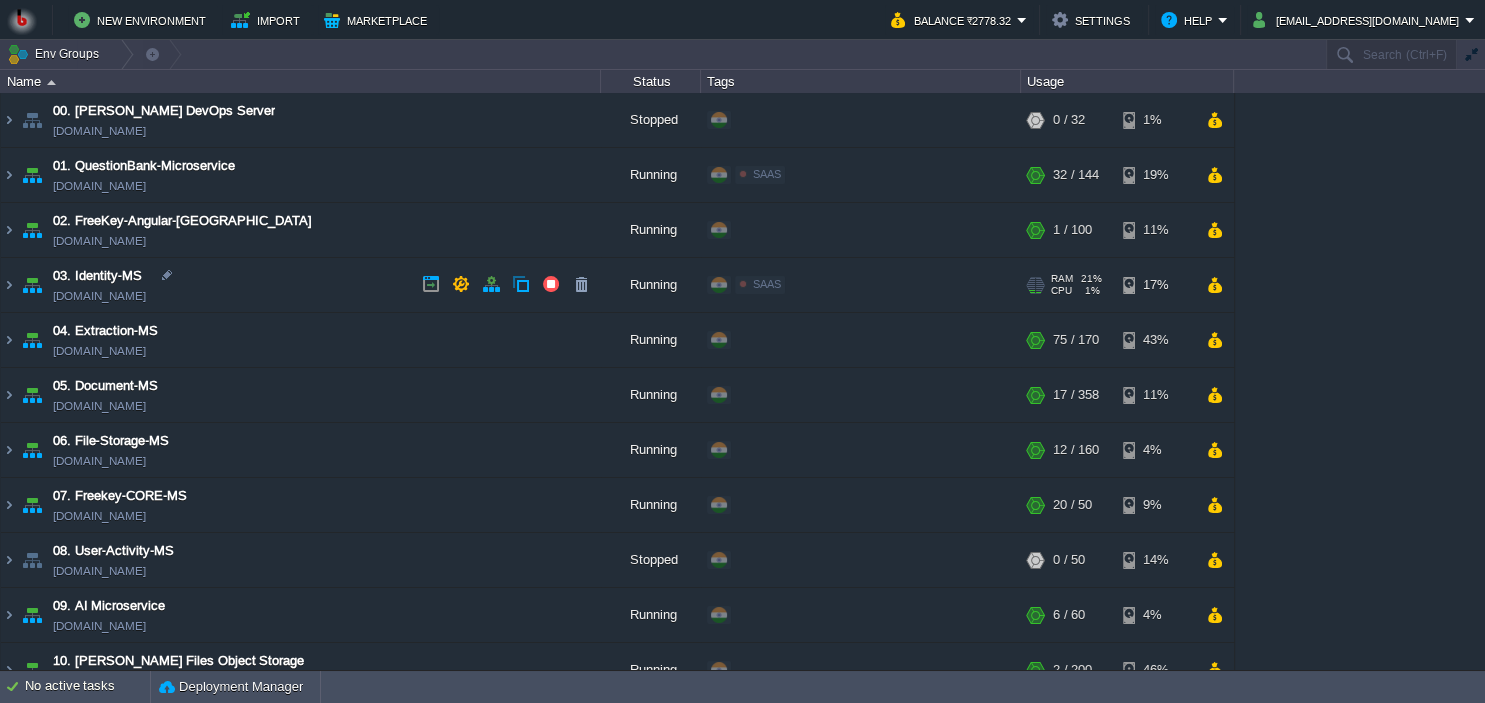 click on "03. Identity-MS [DOMAIN_NAME]" at bounding box center [301, 285] 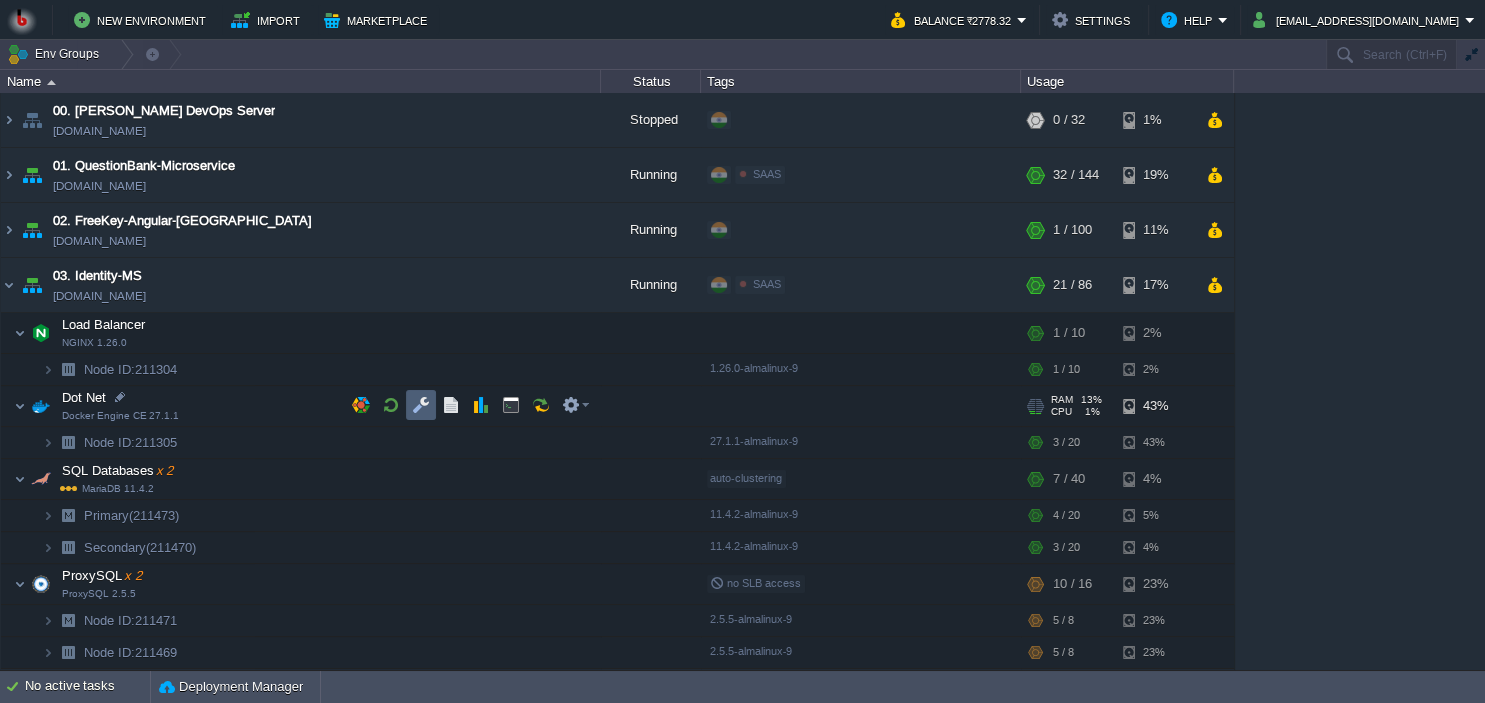 click at bounding box center (421, 405) 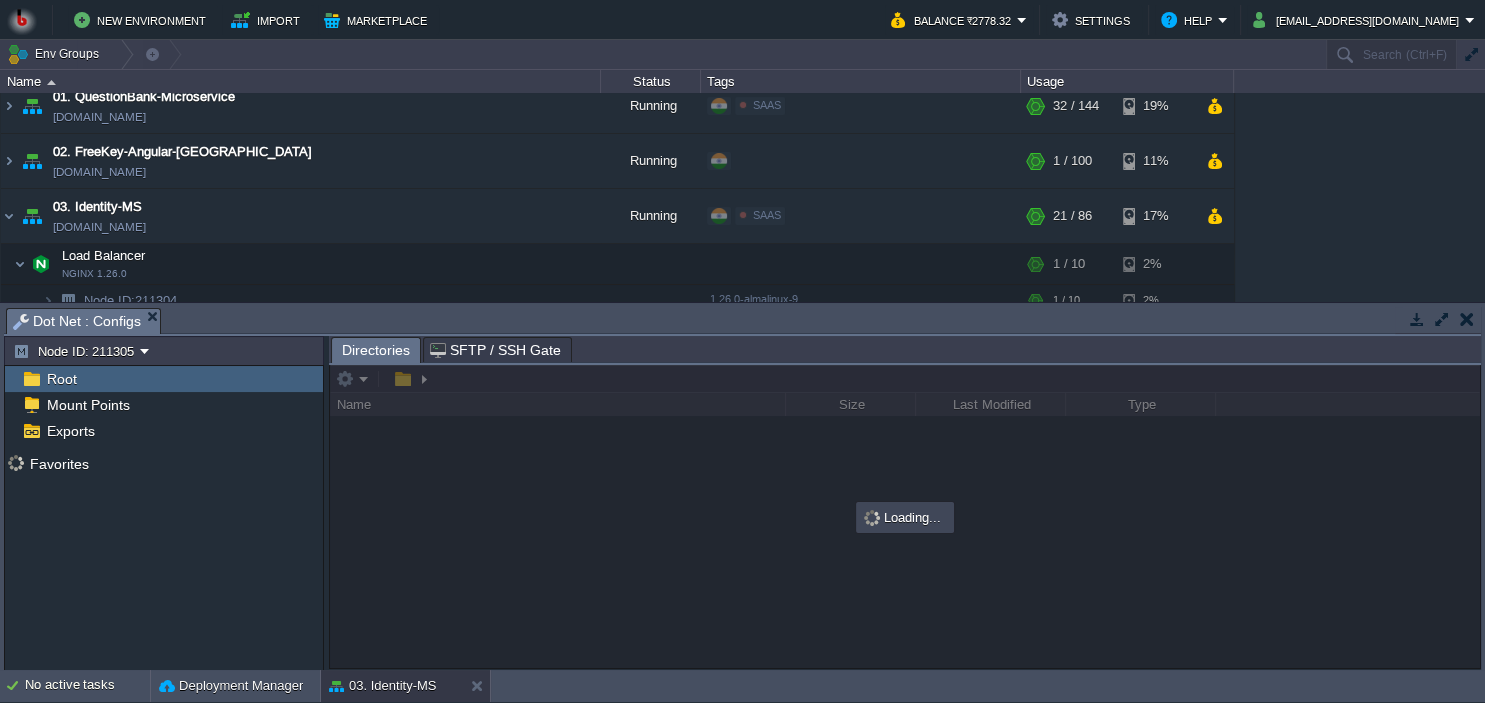 scroll, scrollTop: 182, scrollLeft: 0, axis: vertical 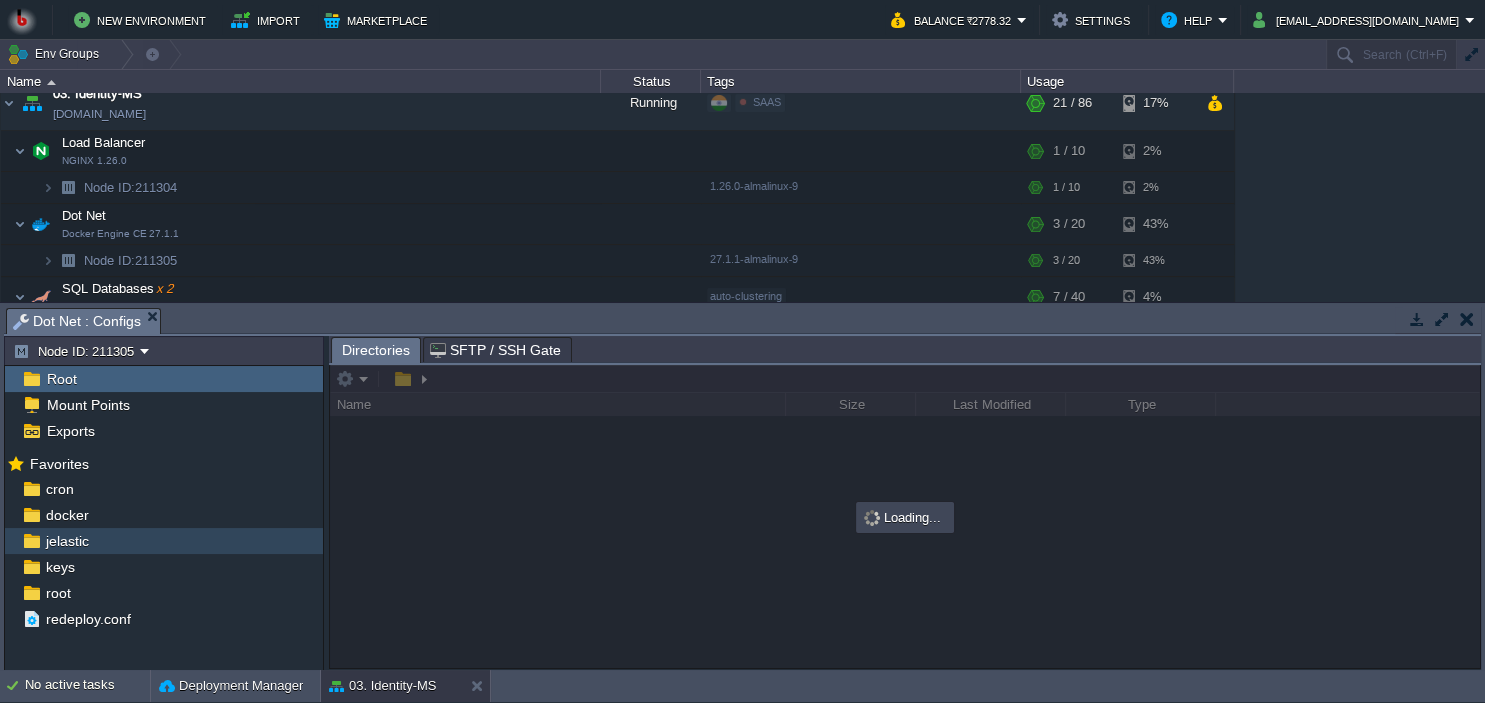 click on "jelastic" at bounding box center (164, 541) 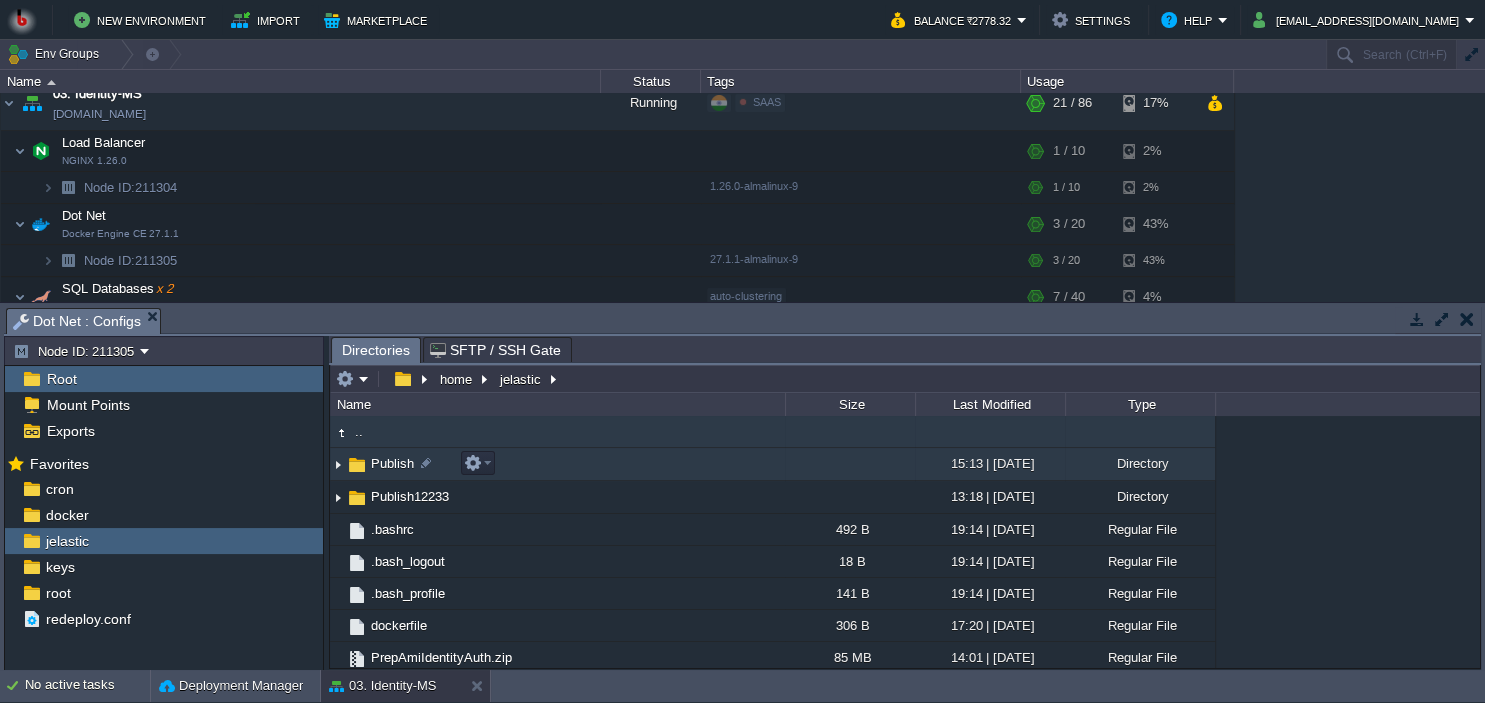 click on "Publish" at bounding box center (557, 464) 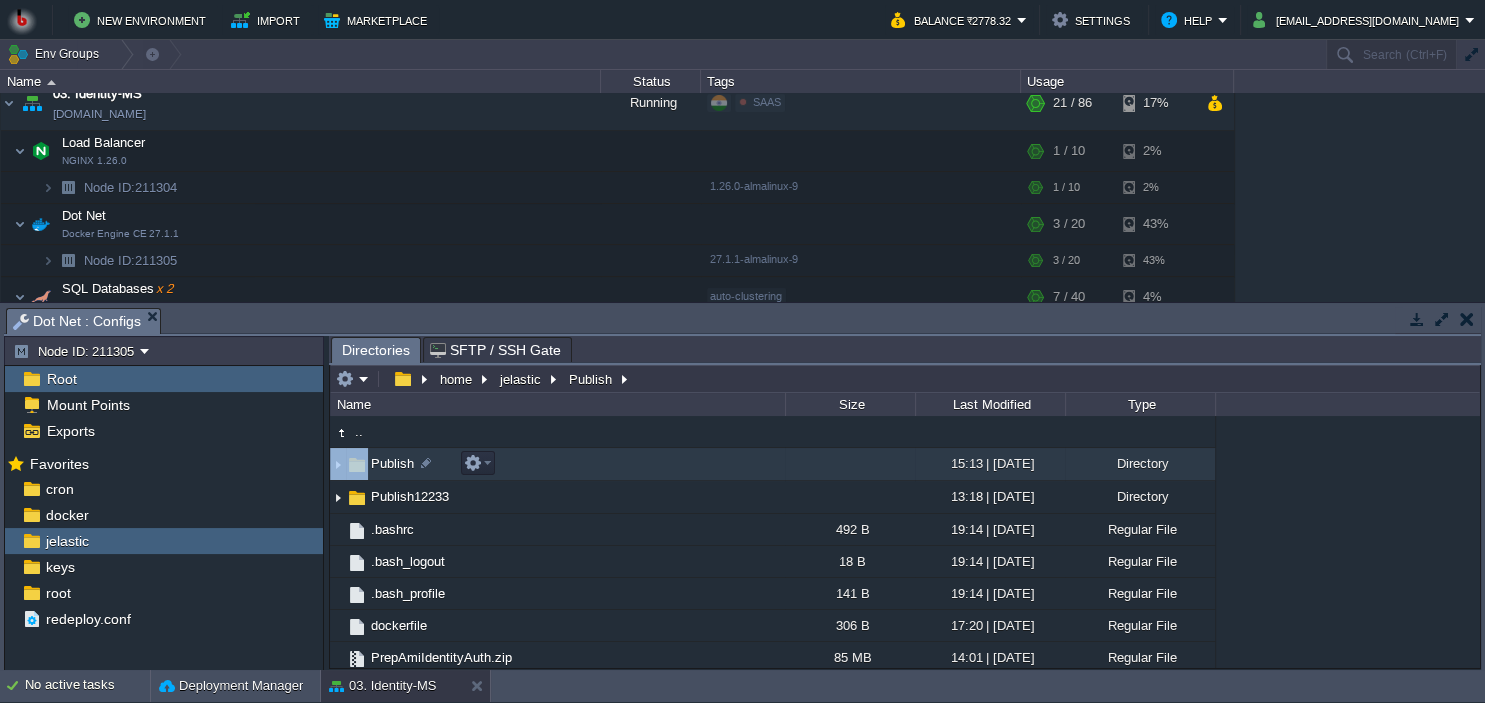 click on "Publish" at bounding box center (557, 464) 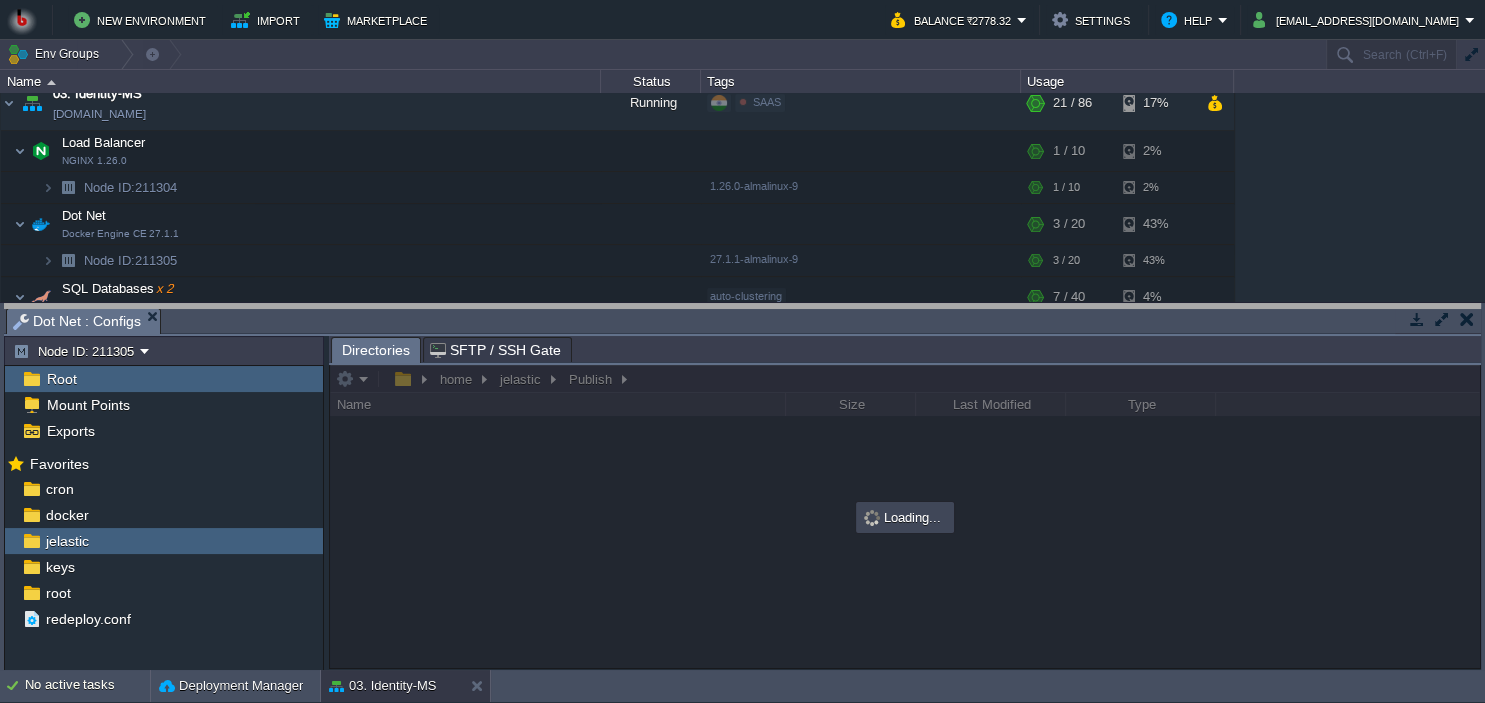 drag, startPoint x: 686, startPoint y: 318, endPoint x: 693, endPoint y: 282, distance: 36.67424 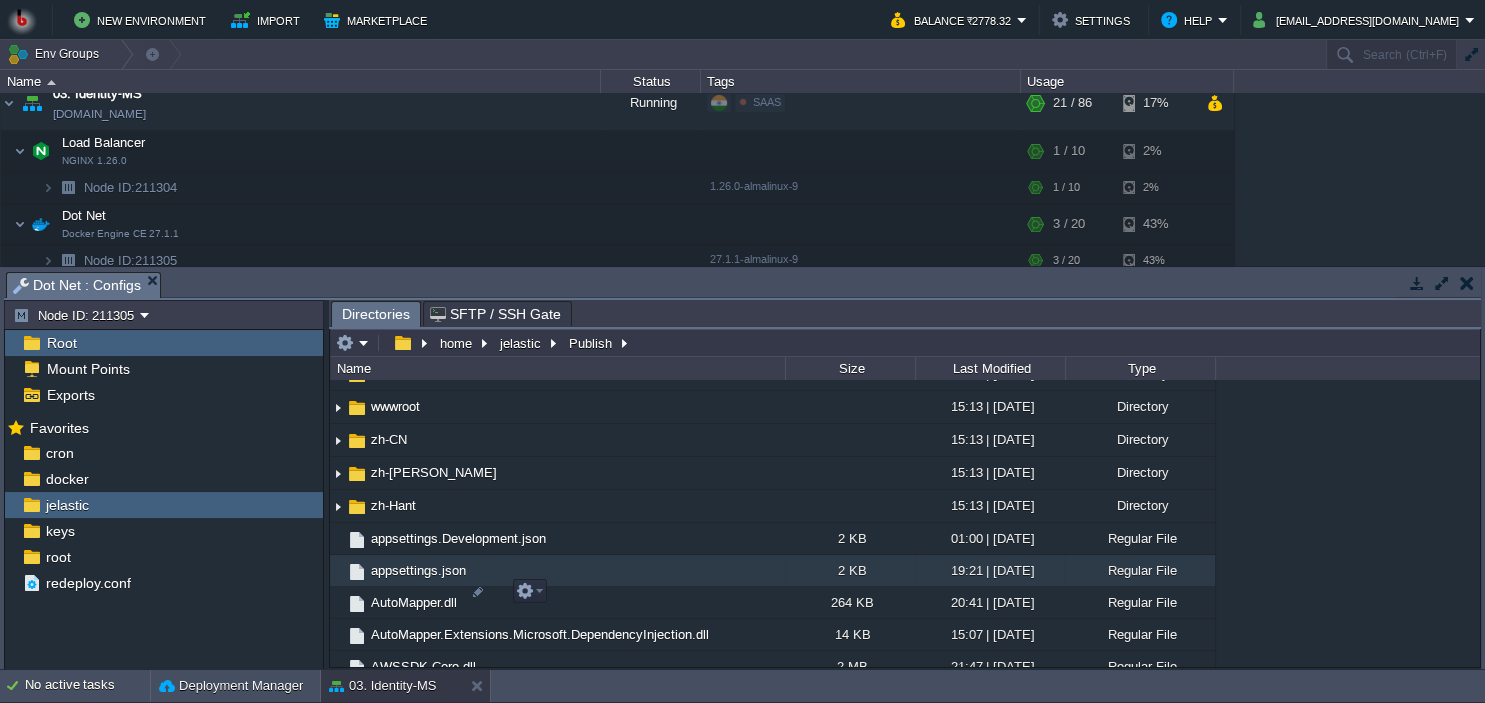 scroll, scrollTop: 1732, scrollLeft: 0, axis: vertical 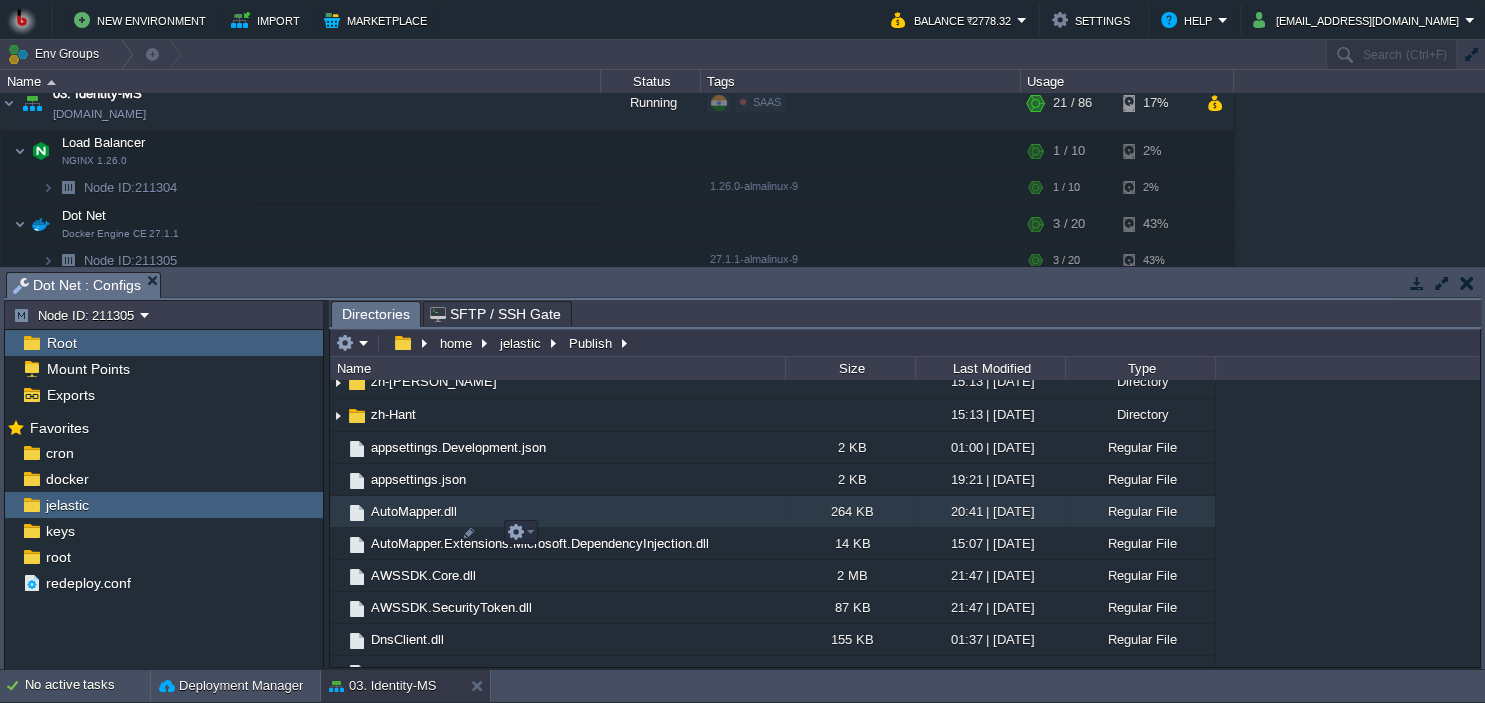 click on "AutoMapper.dll" at bounding box center (557, 512) 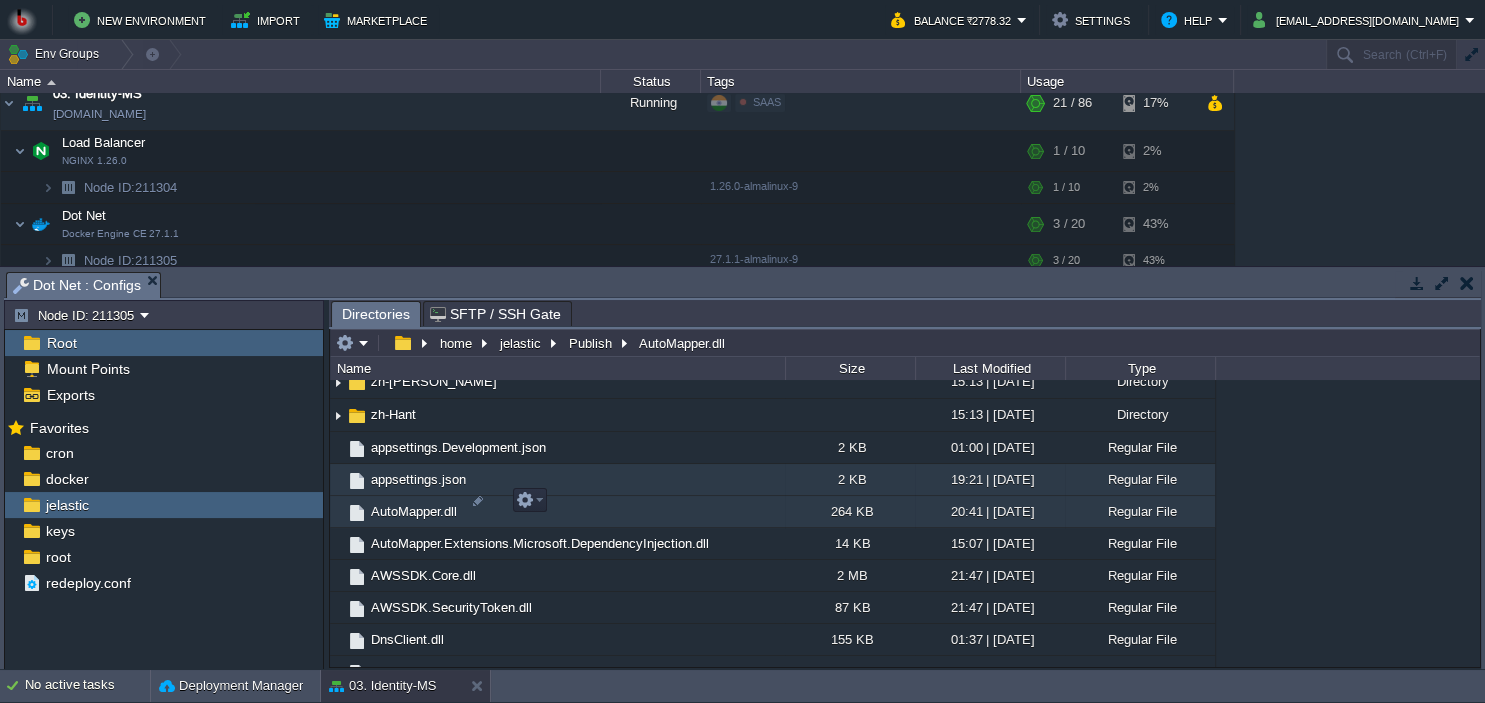 click on "appsettings.json" at bounding box center (557, 480) 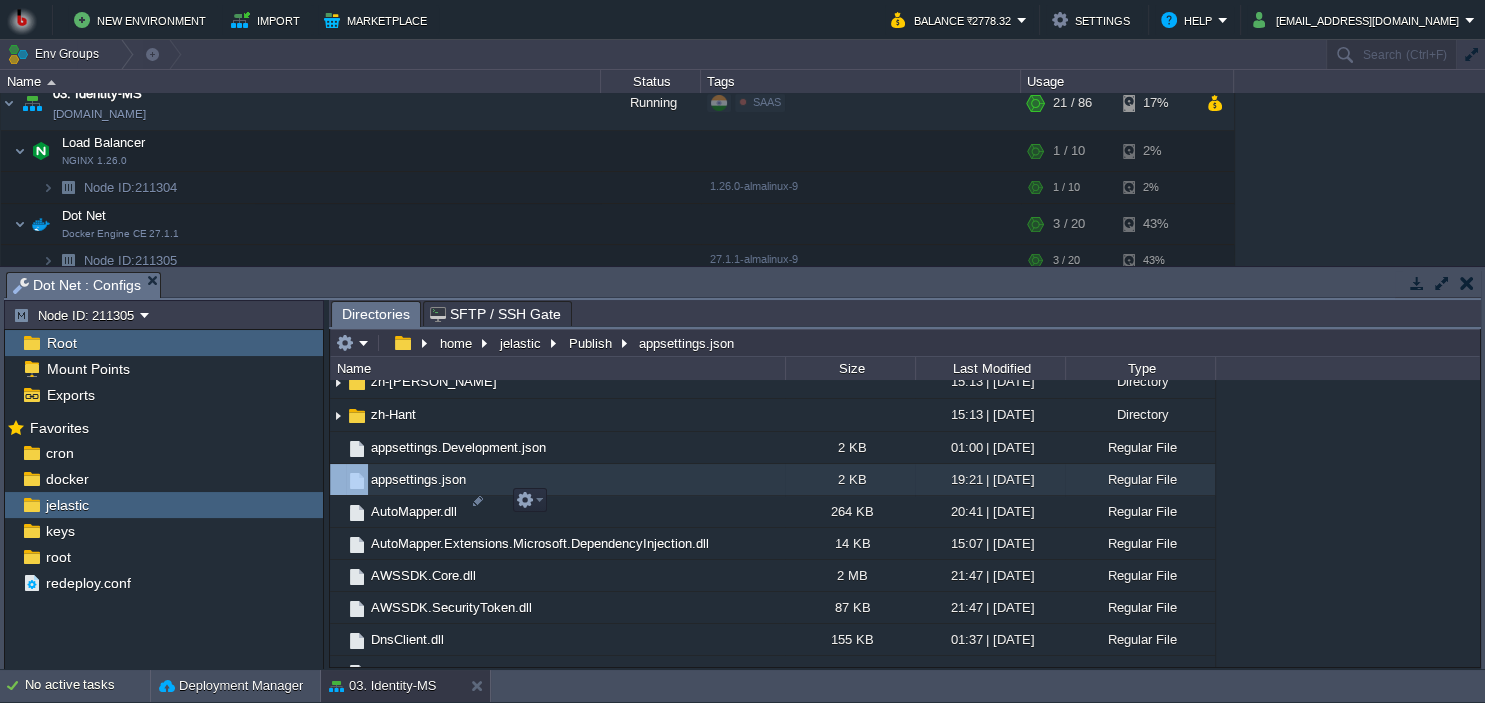 click on "appsettings.json" at bounding box center [557, 480] 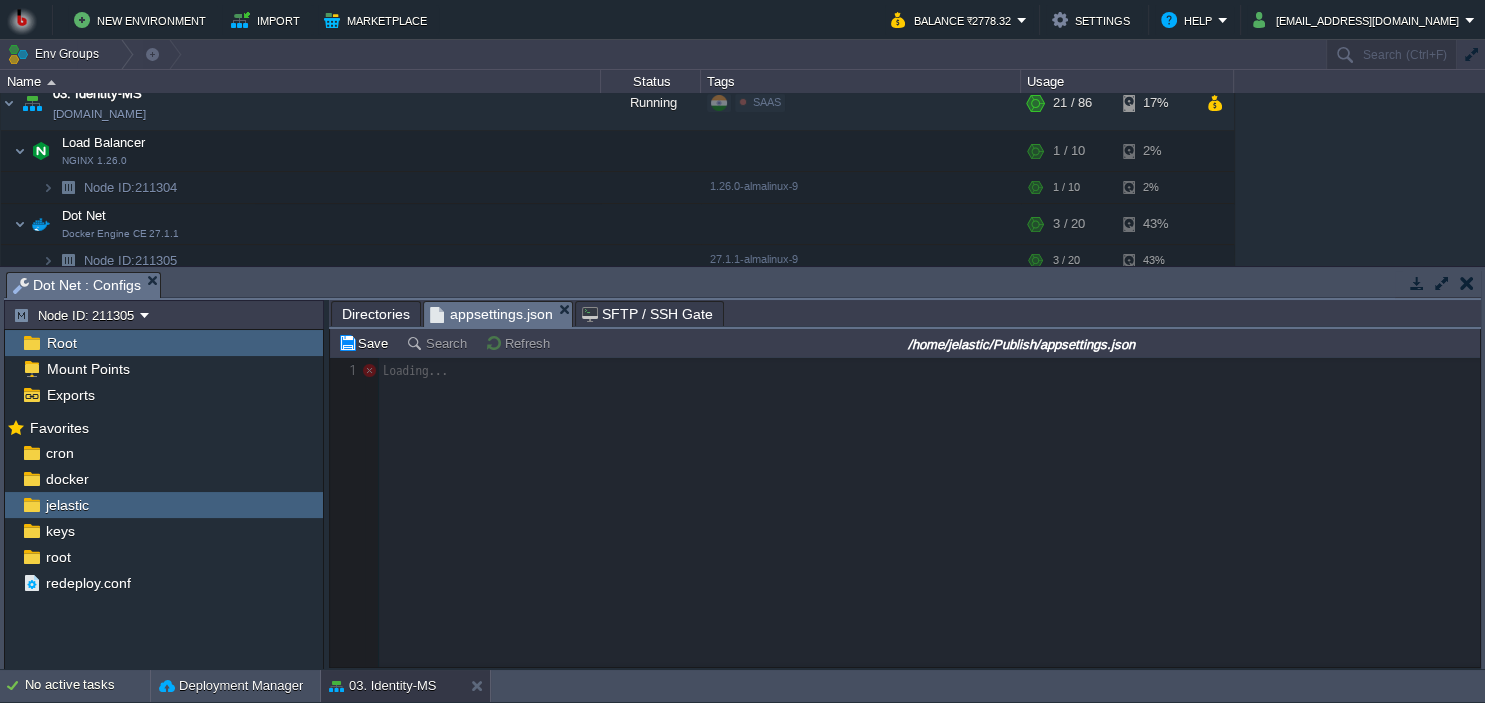 click on "Tasks Activity Log Archive Git / SVN Dot Net : Configs   Upload Delete Deploy to ... Custom application packages that can be deployed to your environments.  Learn More   Name Comment Size Upload Date   HelloWorld.zip Sample package which you can deploy to your environment. Feel free to delete and upload a package of your own. 575 KB 12:22   |   [DATE]         Node ID: 211305 Root Mount Points Exports Mark the most frequently used files and directories as Favorites to easily access them within this panel. Favorites cron docker jelastic keys root redeploy.conf   Directories appsettings.json SFTP / SSH Gate       home jelastic Publish appsettings.json Name Size Last Modified Type .. af 15:13   |   [DATE] Directory ar 15:13   |   [DATE] Directory az 15:13   |   [DATE] Directory bg 15:13   |   [DATE] Directory bn-BD 15:13   |   [DATE] Directory cs 15:13   |   [DATE] Directory da 15:13   |   [DATE] Directory de 15:13   |   [DATE] Directory el es fa fr" at bounding box center (742, 468) 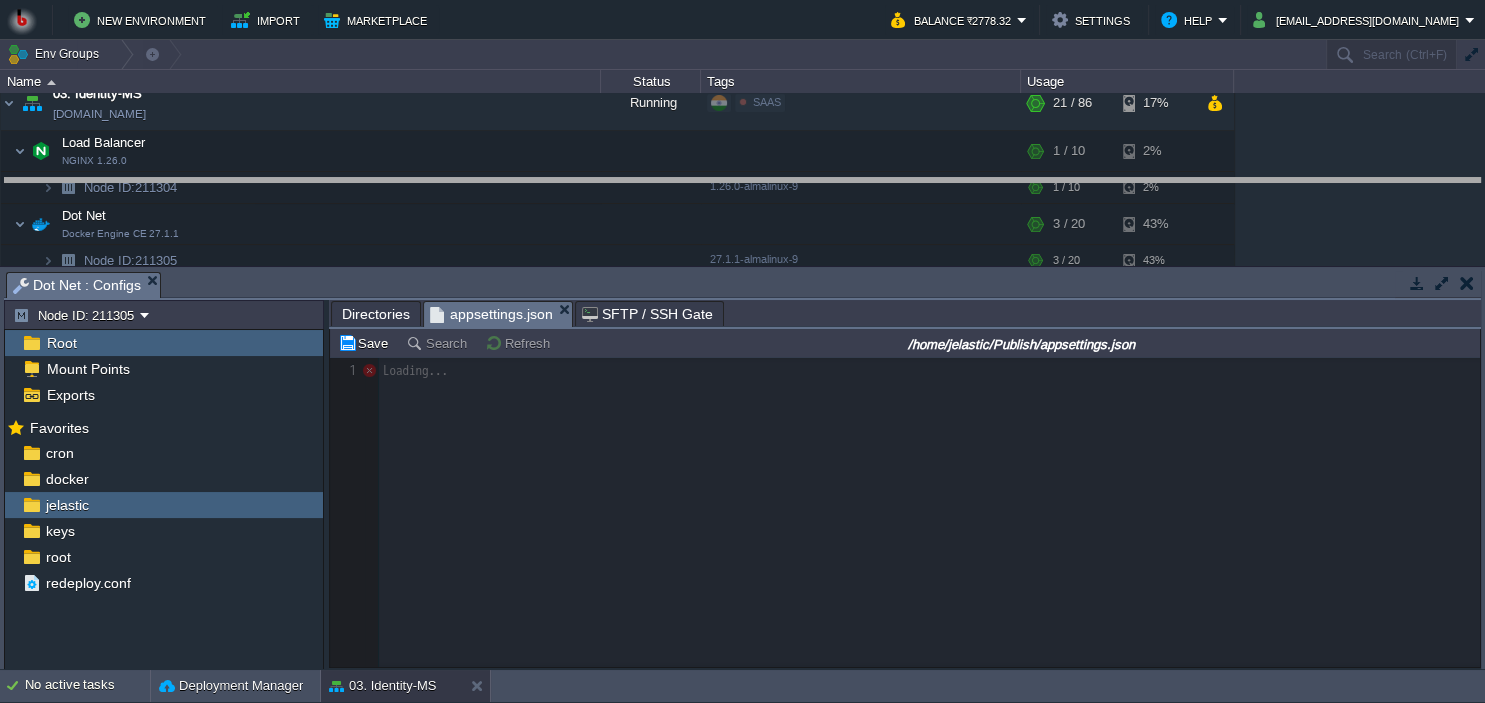 drag, startPoint x: 813, startPoint y: 296, endPoint x: 807, endPoint y: 202, distance: 94.19129 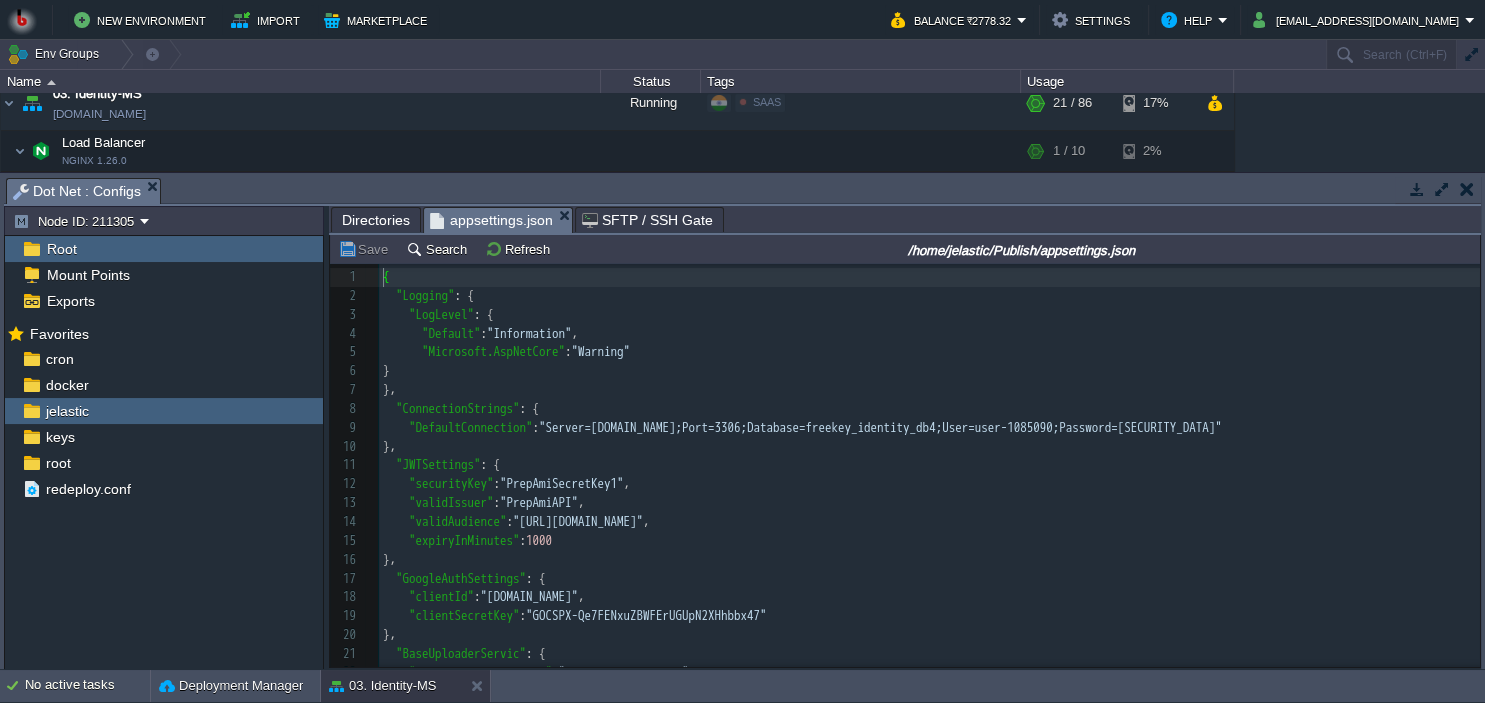 scroll, scrollTop: 7, scrollLeft: 0, axis: vertical 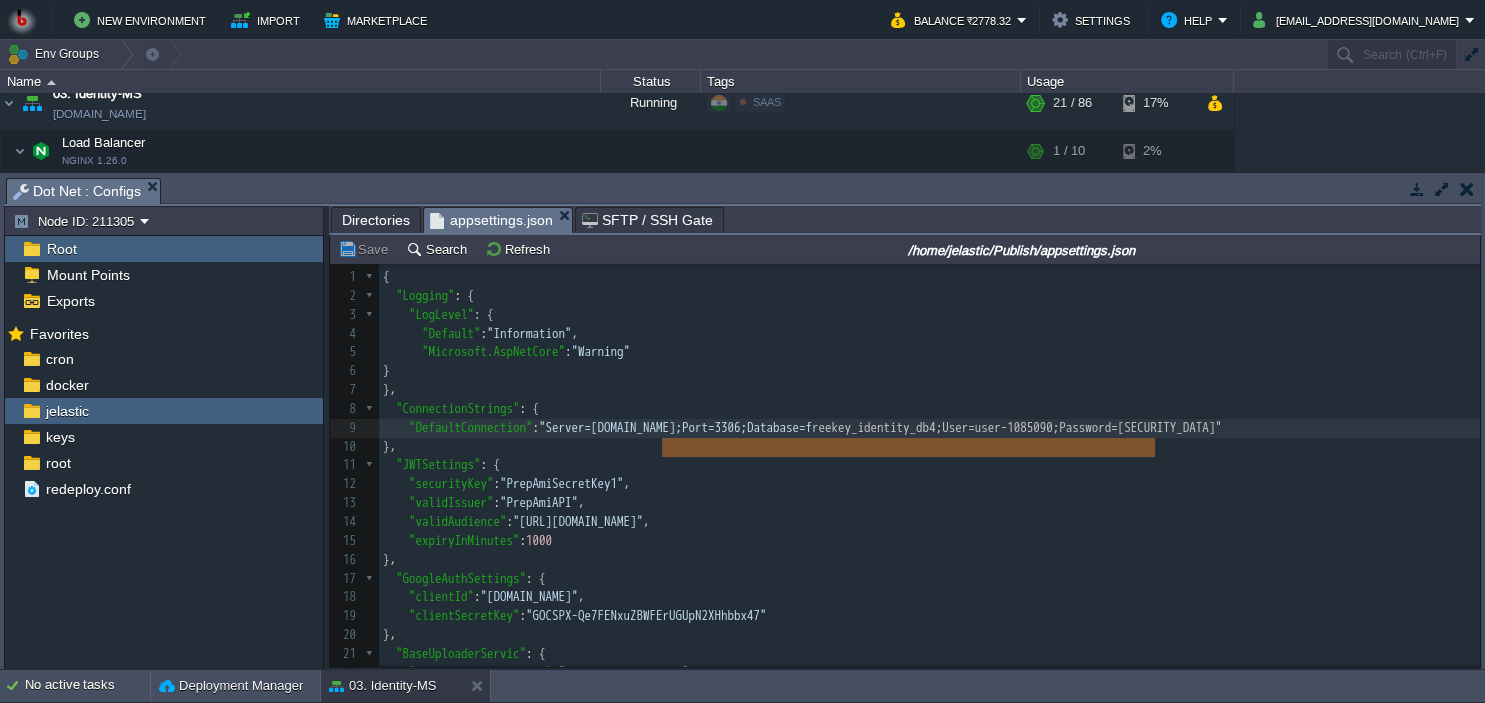 type on ""DefaultConnection": "Server=[DOMAIN_NAME];Port=3306;Database=freekey_identity_db4;User=user-1085090;Password=[SECURITY_DATA]"" 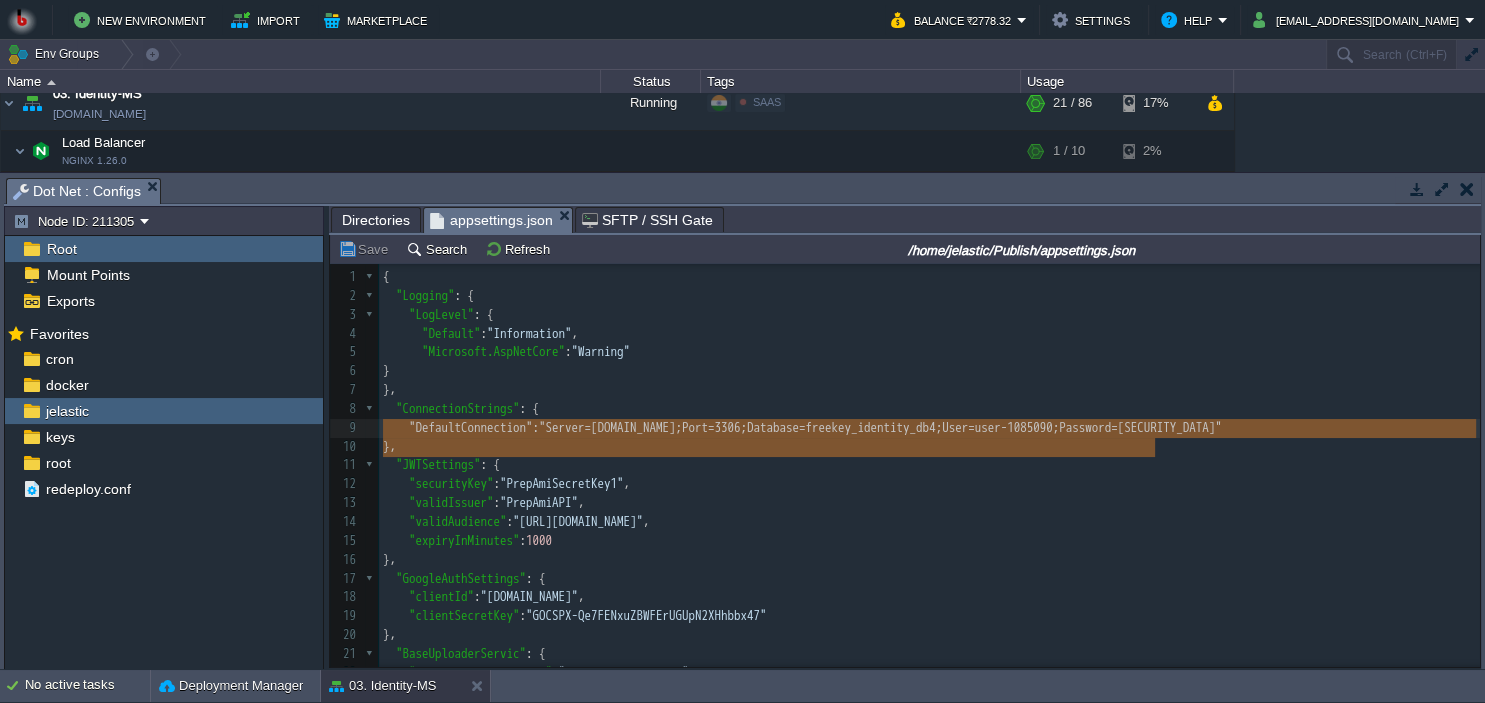 drag, startPoint x: 1178, startPoint y: 446, endPoint x: 334, endPoint y: 426, distance: 844.23694 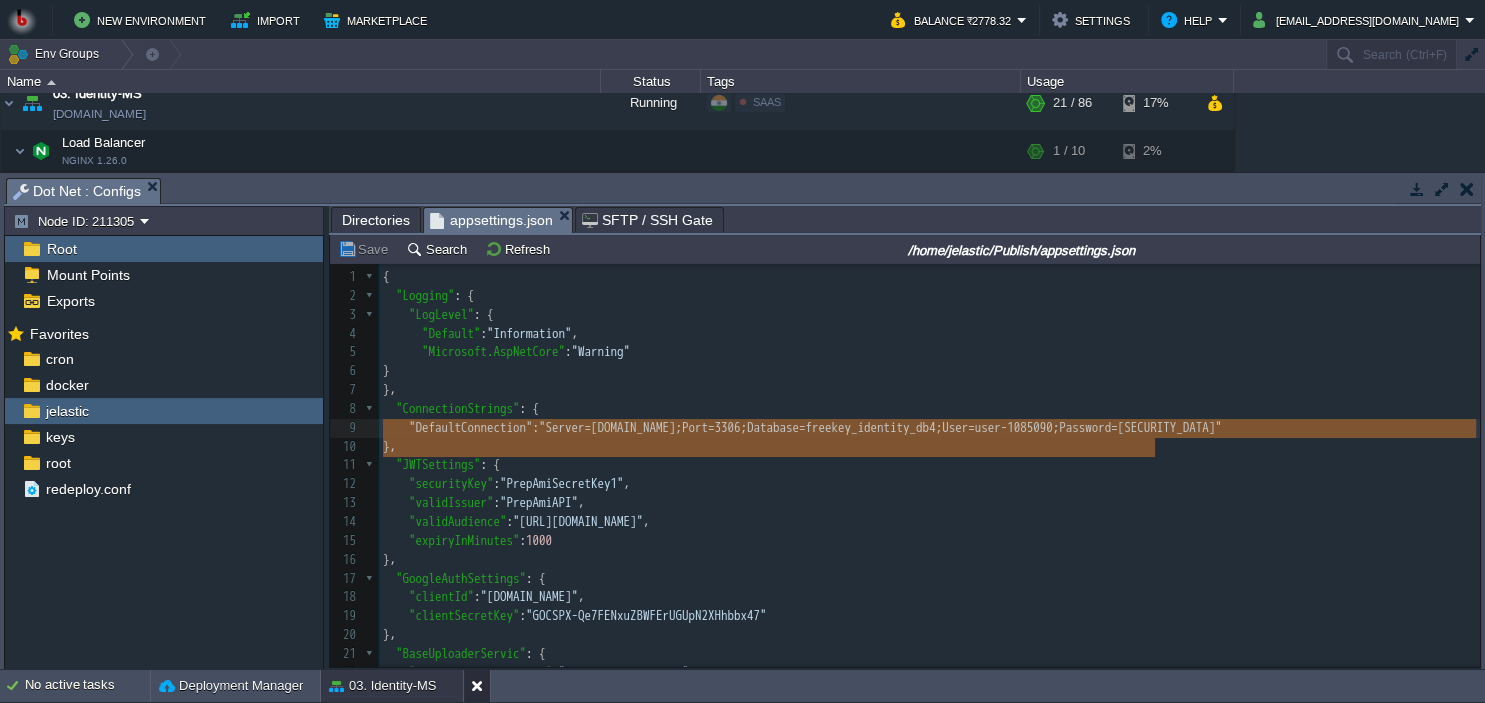 click at bounding box center (481, 686) 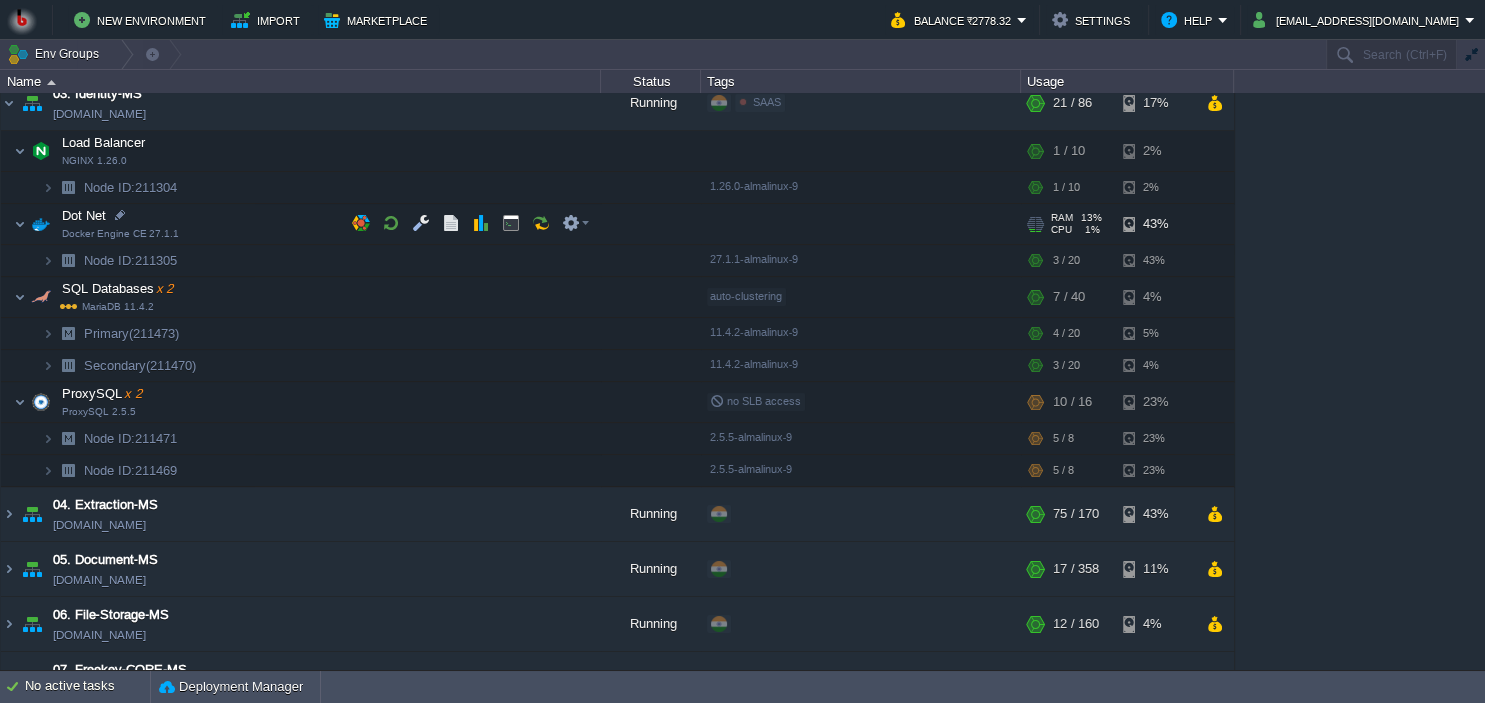 scroll, scrollTop: 91, scrollLeft: 0, axis: vertical 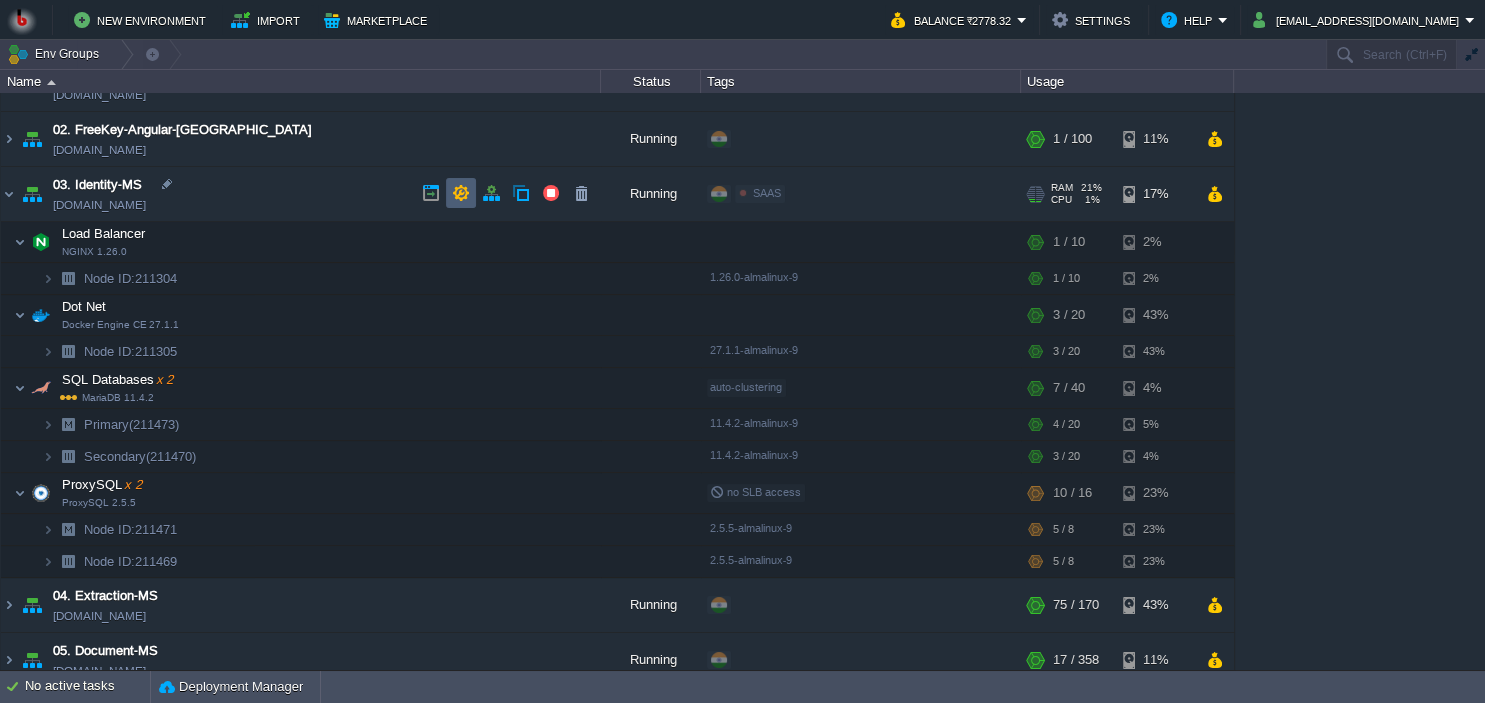 click at bounding box center (461, 193) 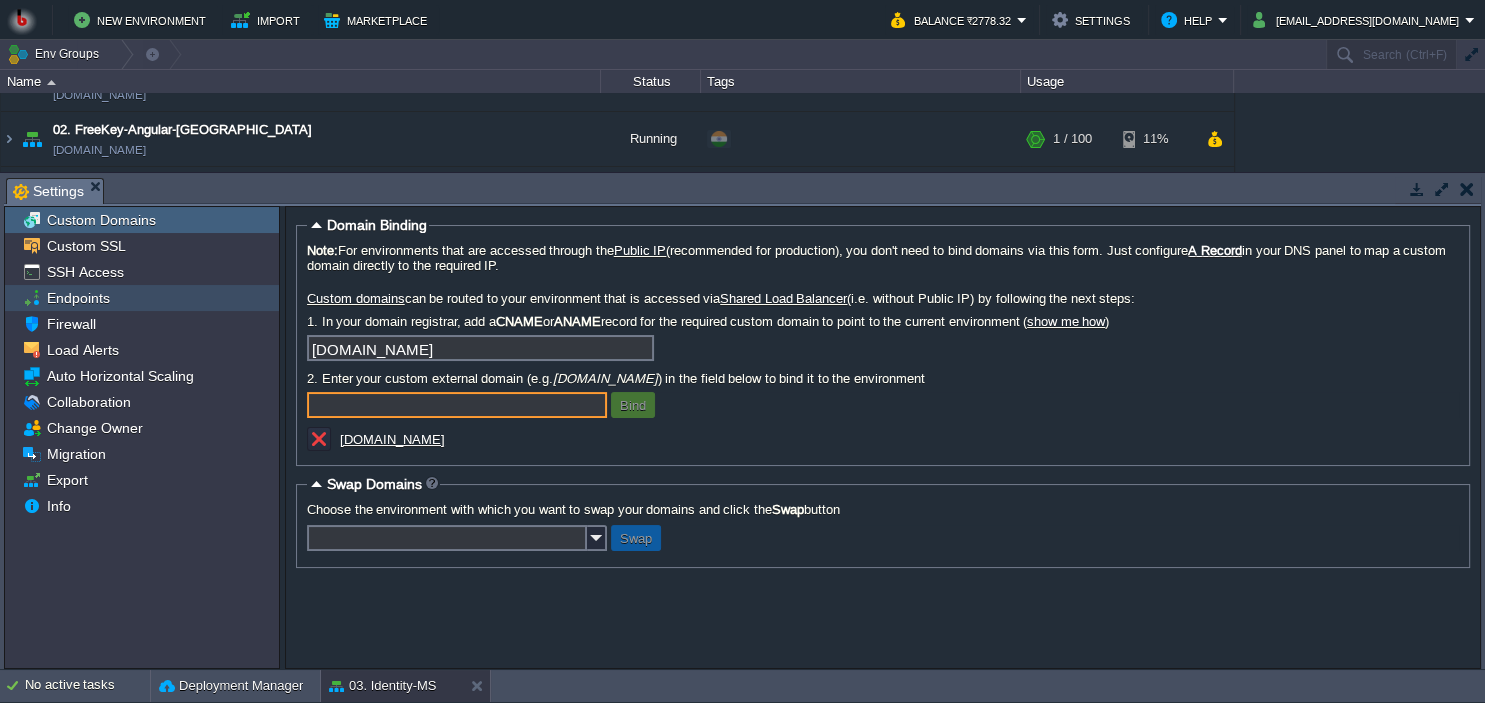 click on "Endpoints" at bounding box center (142, 298) 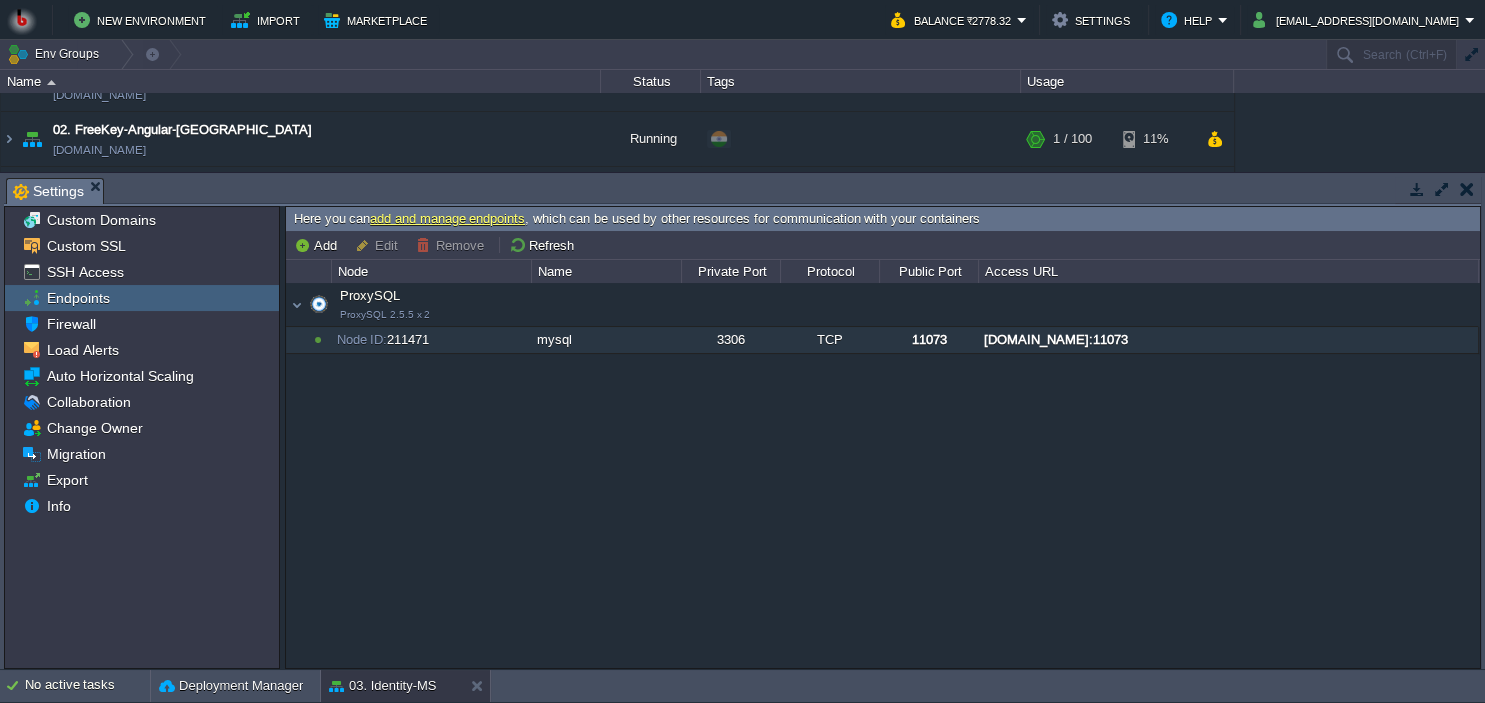 click on "mysql" at bounding box center [606, 340] 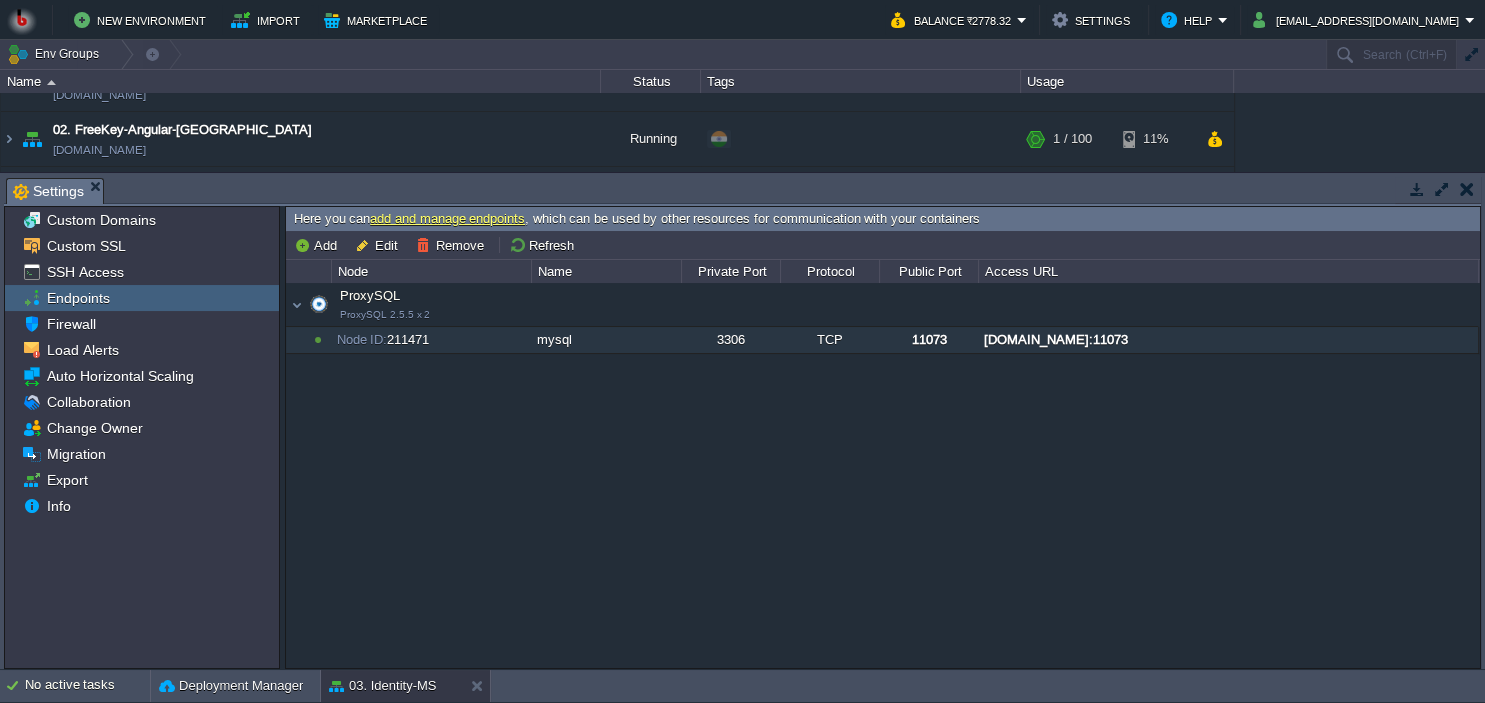 click on "[DOMAIN_NAME]:11073" at bounding box center (1228, 340) 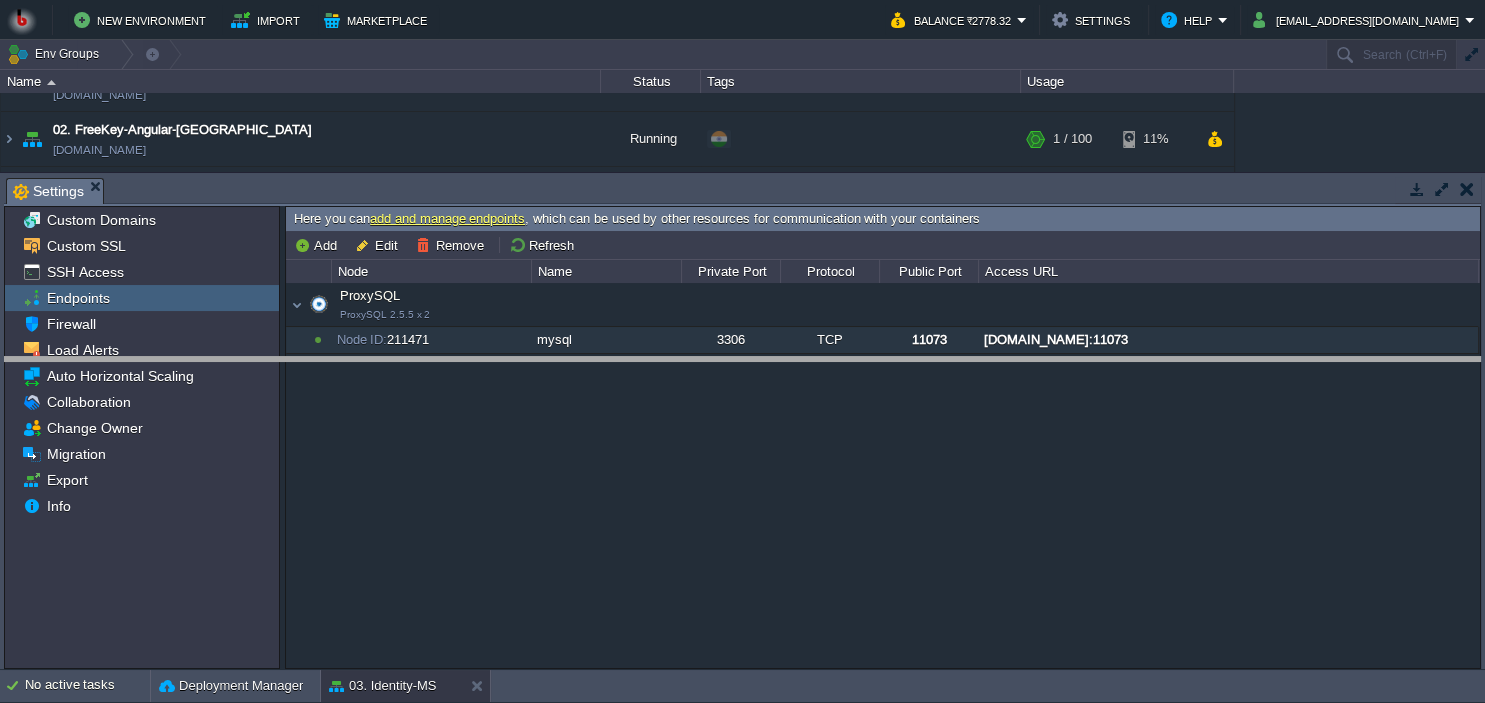 drag, startPoint x: 266, startPoint y: 190, endPoint x: 265, endPoint y: 386, distance: 196.00255 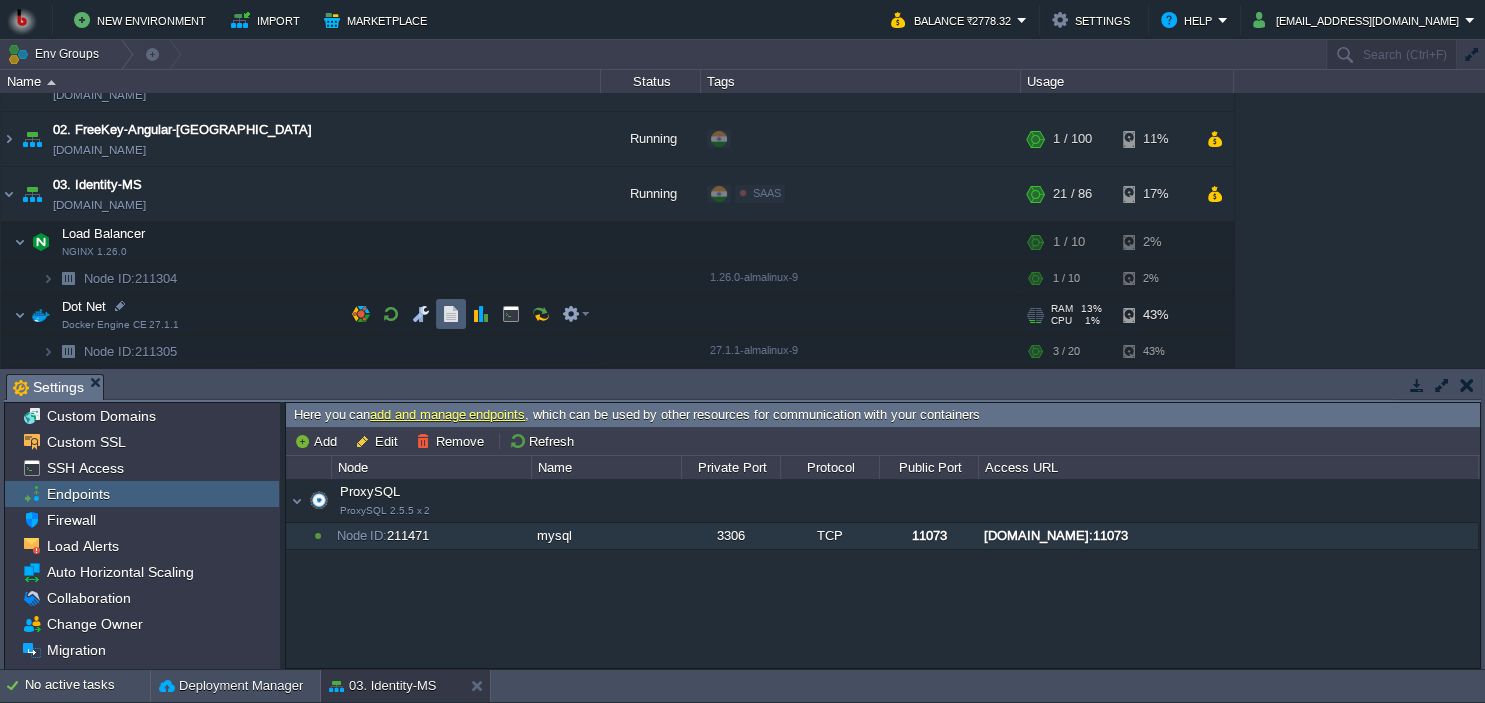 click at bounding box center (470, 314) 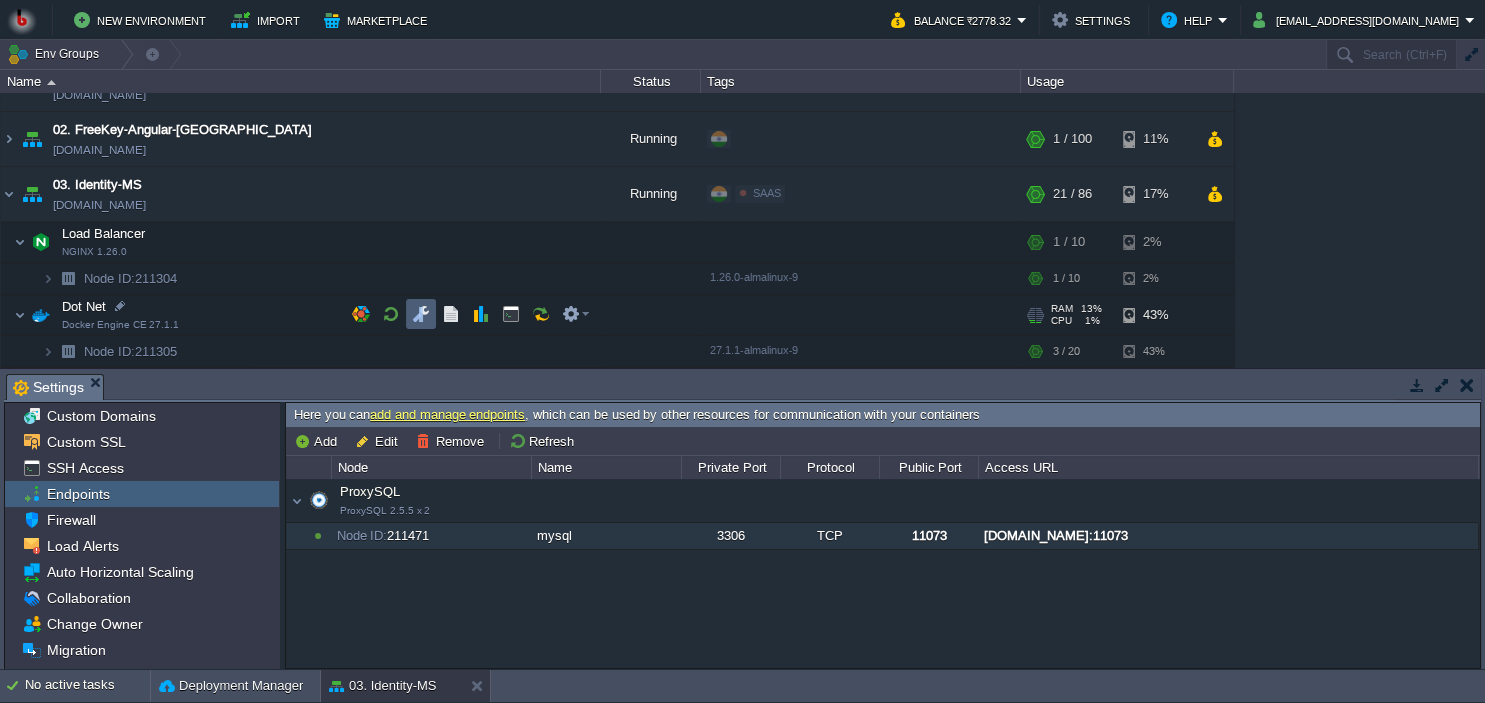 click at bounding box center (421, 314) 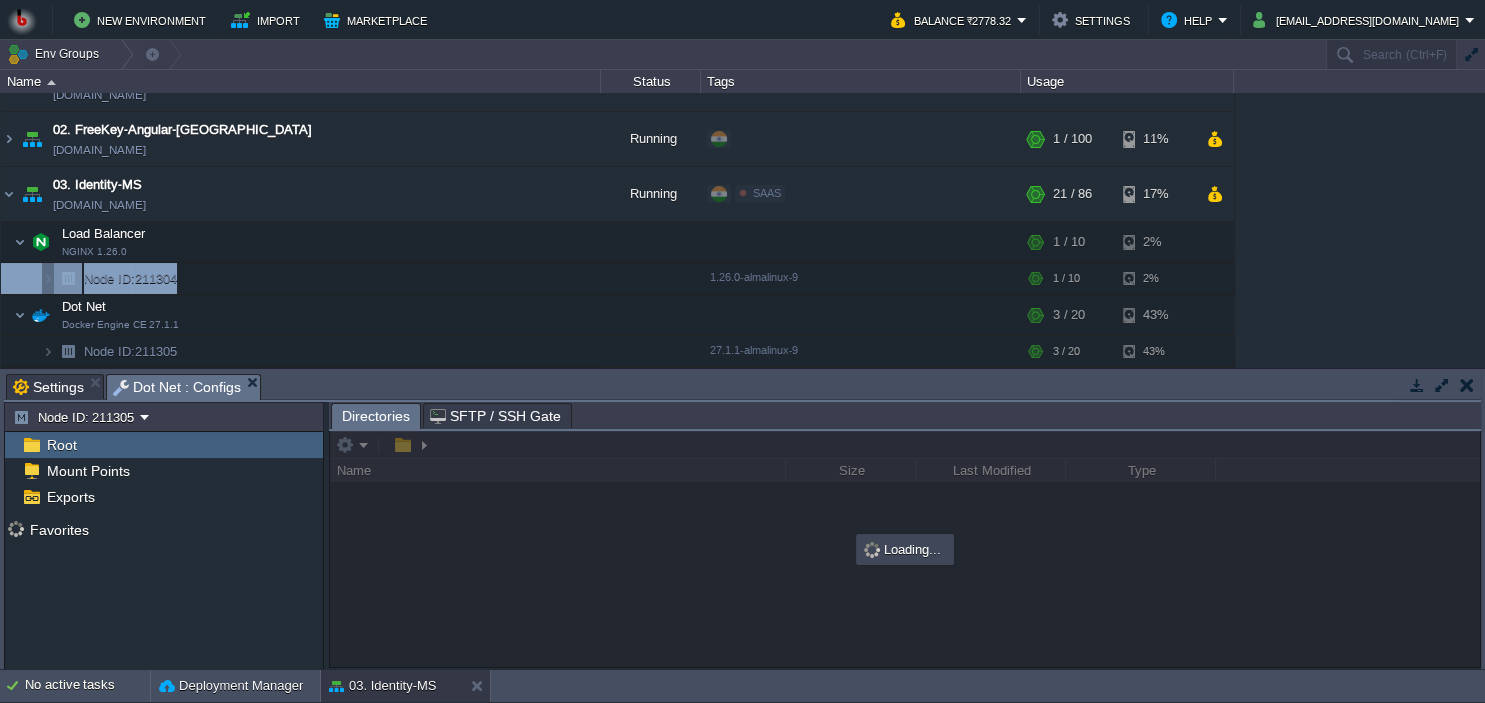 drag, startPoint x: 434, startPoint y: 372, endPoint x: 433, endPoint y: 282, distance: 90.005554 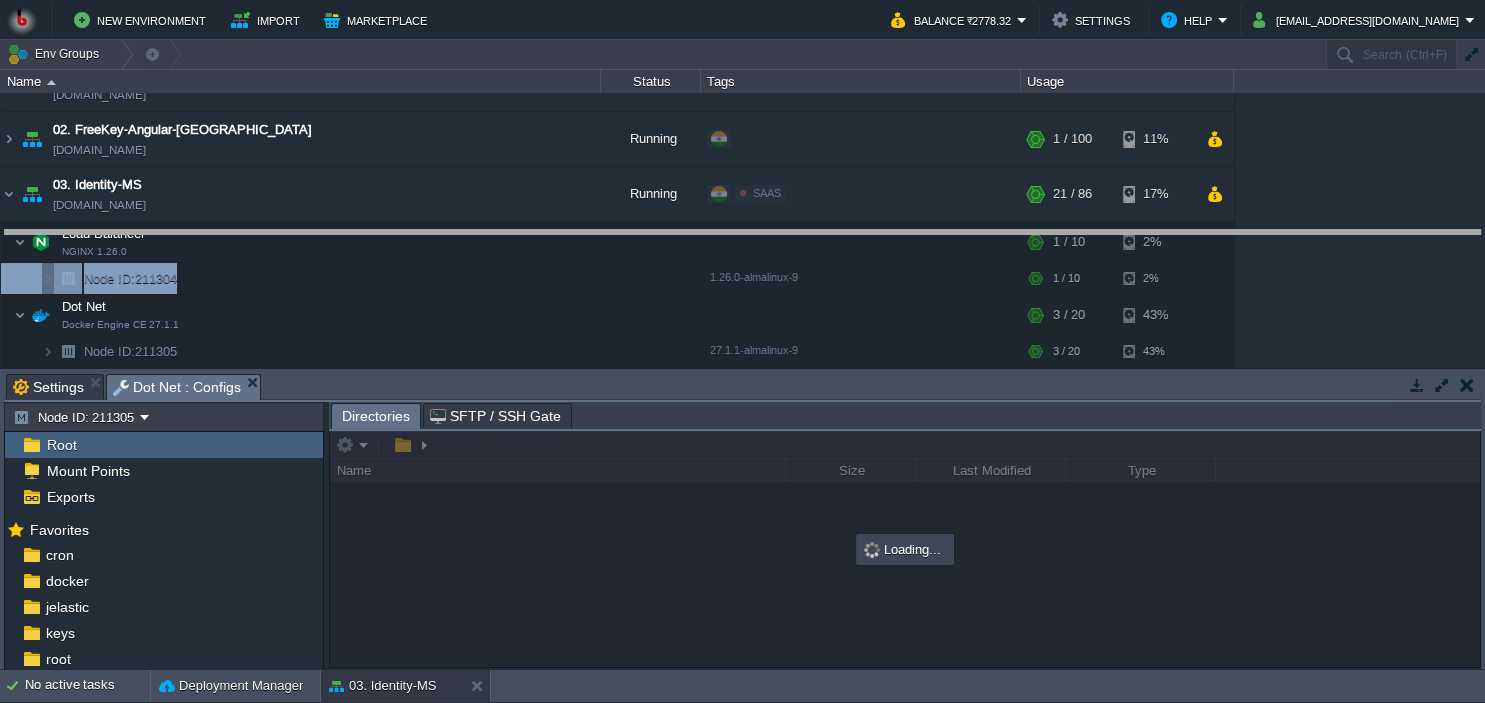 drag, startPoint x: 418, startPoint y: 382, endPoint x: 419, endPoint y: 202, distance: 180.00278 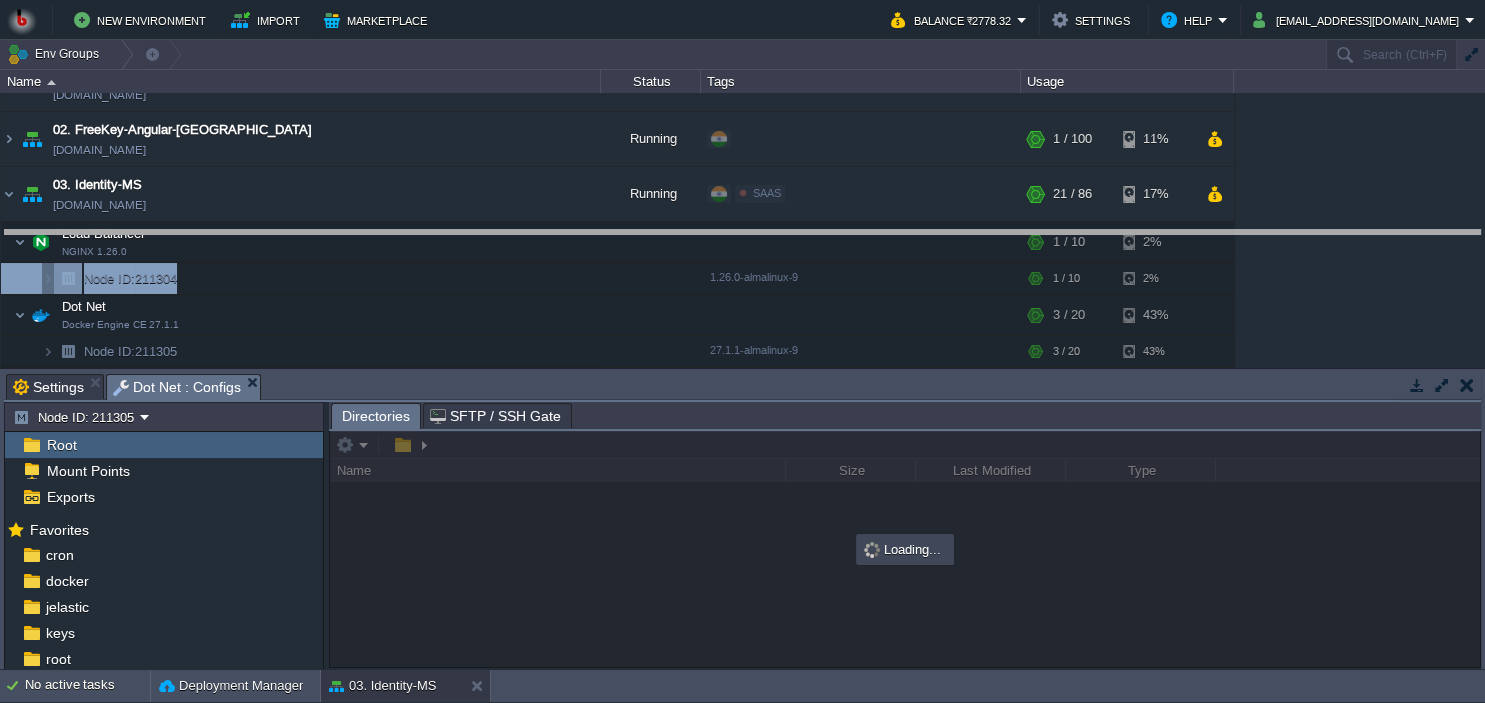 click on "New Environment Import Marketplace Bonus ₹0.00 Upgrade Account Balance ₹2778.32 Settings Help [EMAIL_ADDRESS][DOMAIN_NAME]       Env Groups                     Search (Ctrl+F)         auto-gen Name Status Tags Usage 00. [PERSON_NAME] DevOps Server [DOMAIN_NAME] Stopped                                 + Add to Env Group                                                                                                                                                            RAM                 0%                                         CPU                 0%                             0 / 32                    1%       01. QuestionBank-Microservice [DOMAIN_NAME] Running                                                                                                                                 SAAS                           Edit                                                                                                                        RAM 1%" at bounding box center [742, 351] 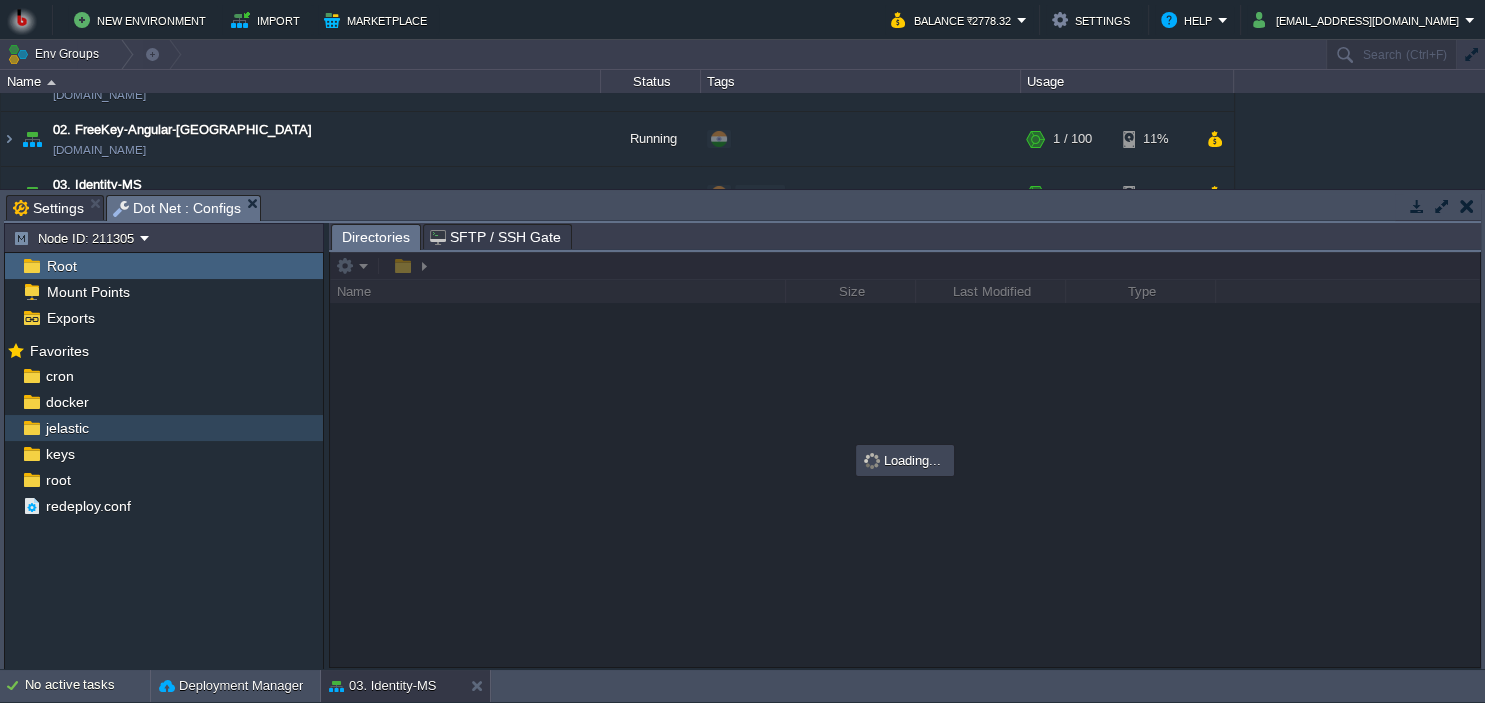 click on "jelastic" at bounding box center [164, 428] 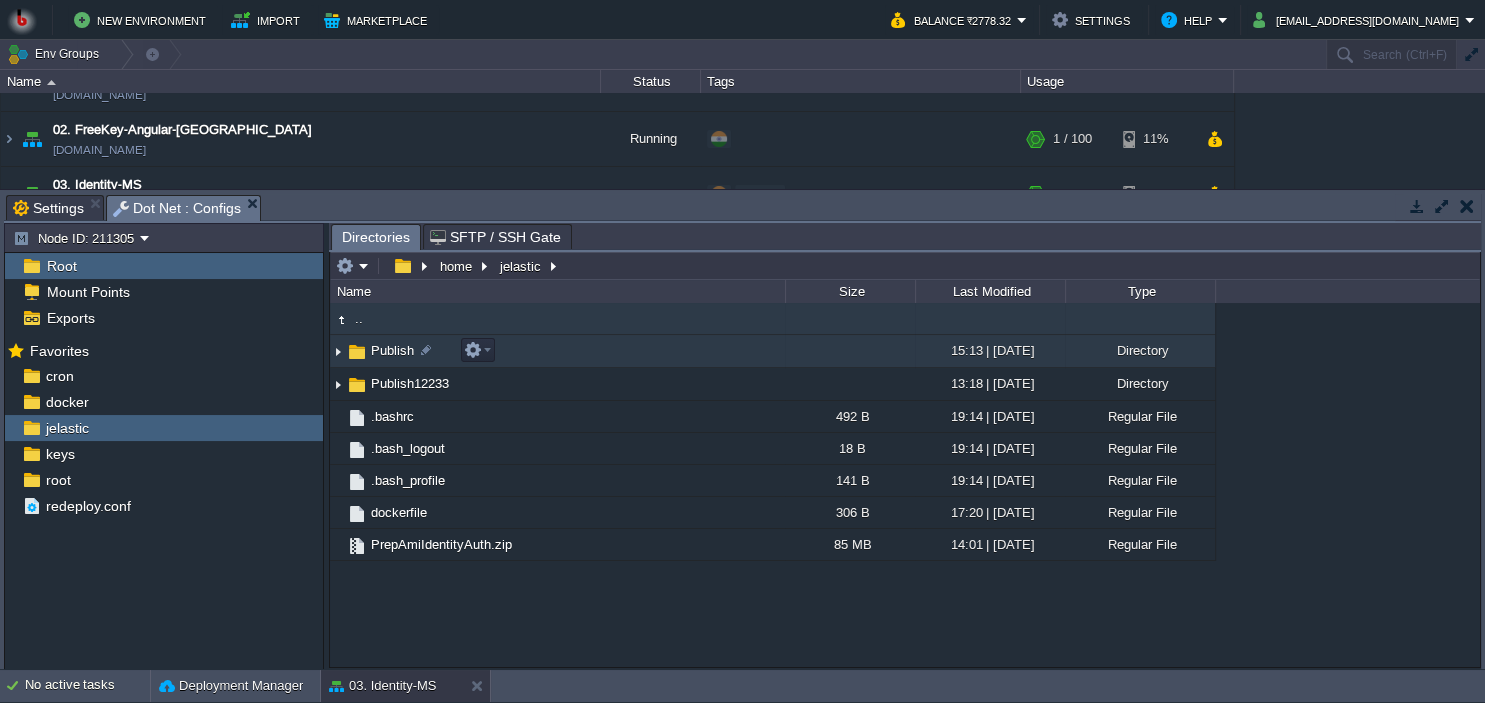 click on "Publish" at bounding box center (557, 351) 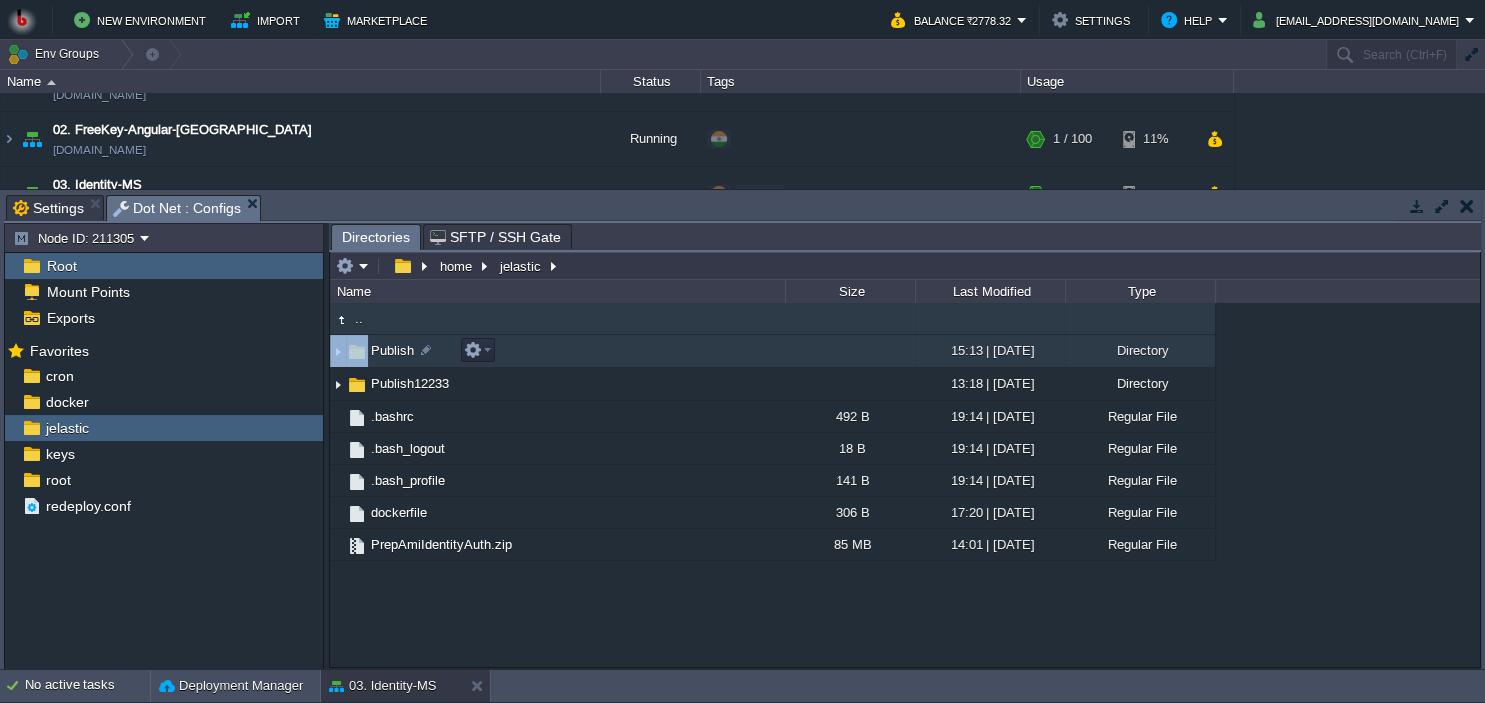click on "Publish" at bounding box center [557, 351] 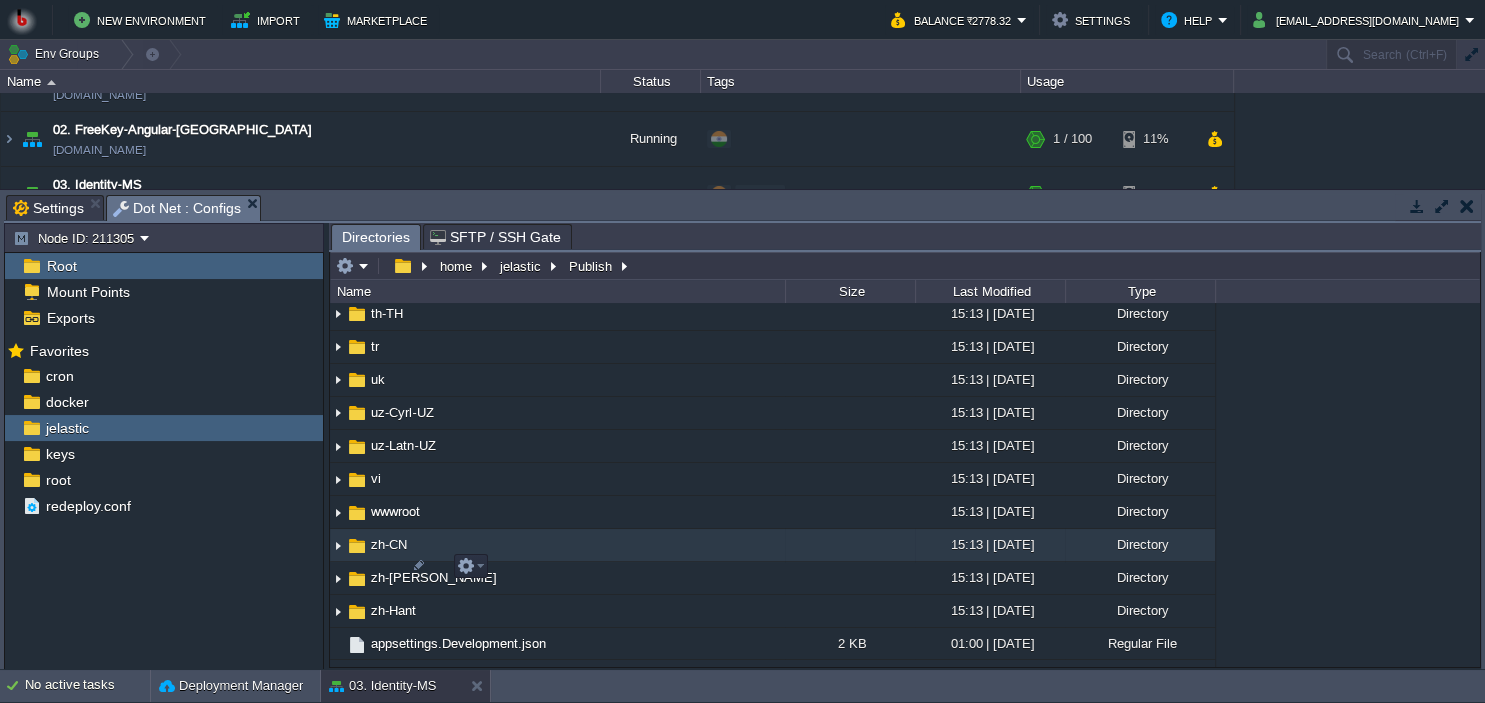 scroll, scrollTop: 1732, scrollLeft: 0, axis: vertical 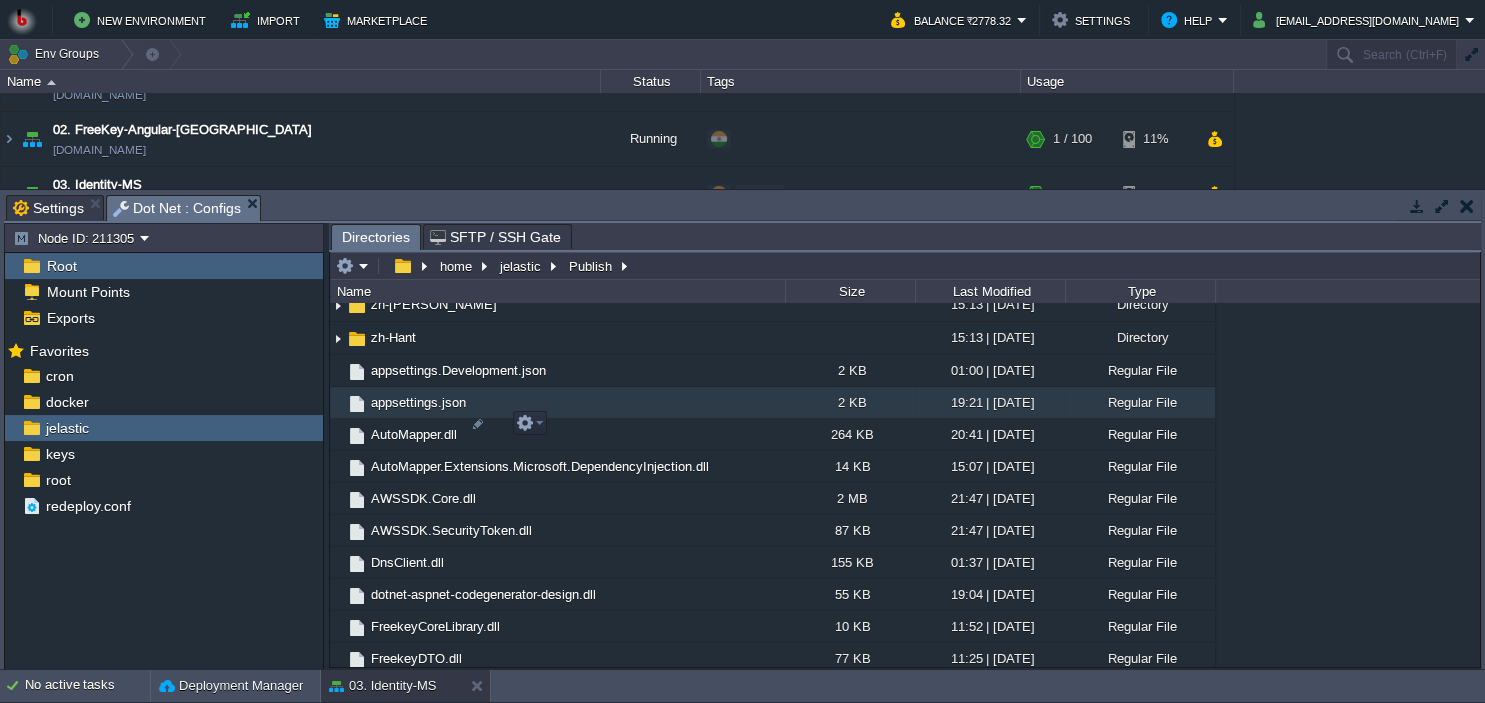 click on "appsettings.json" at bounding box center (557, 403) 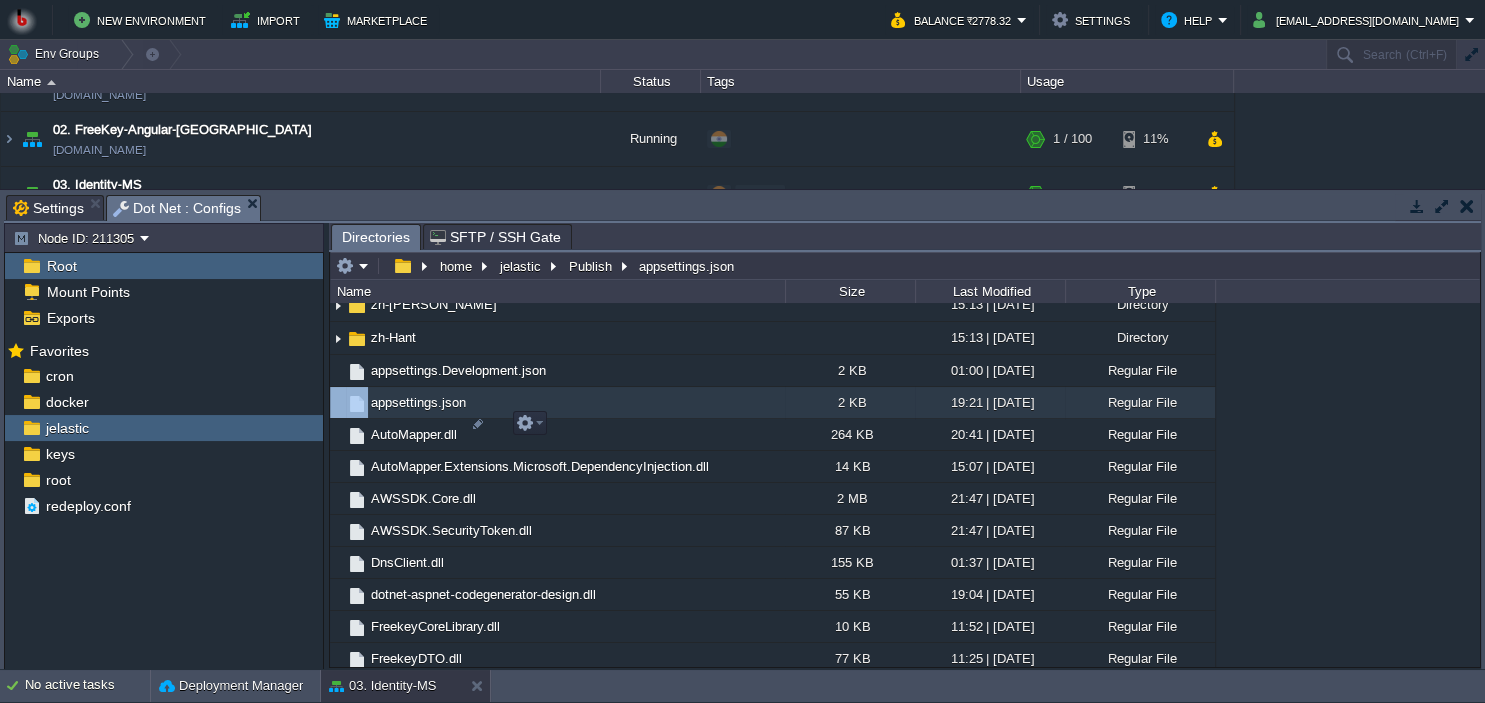 click on "appsettings.json" at bounding box center [557, 403] 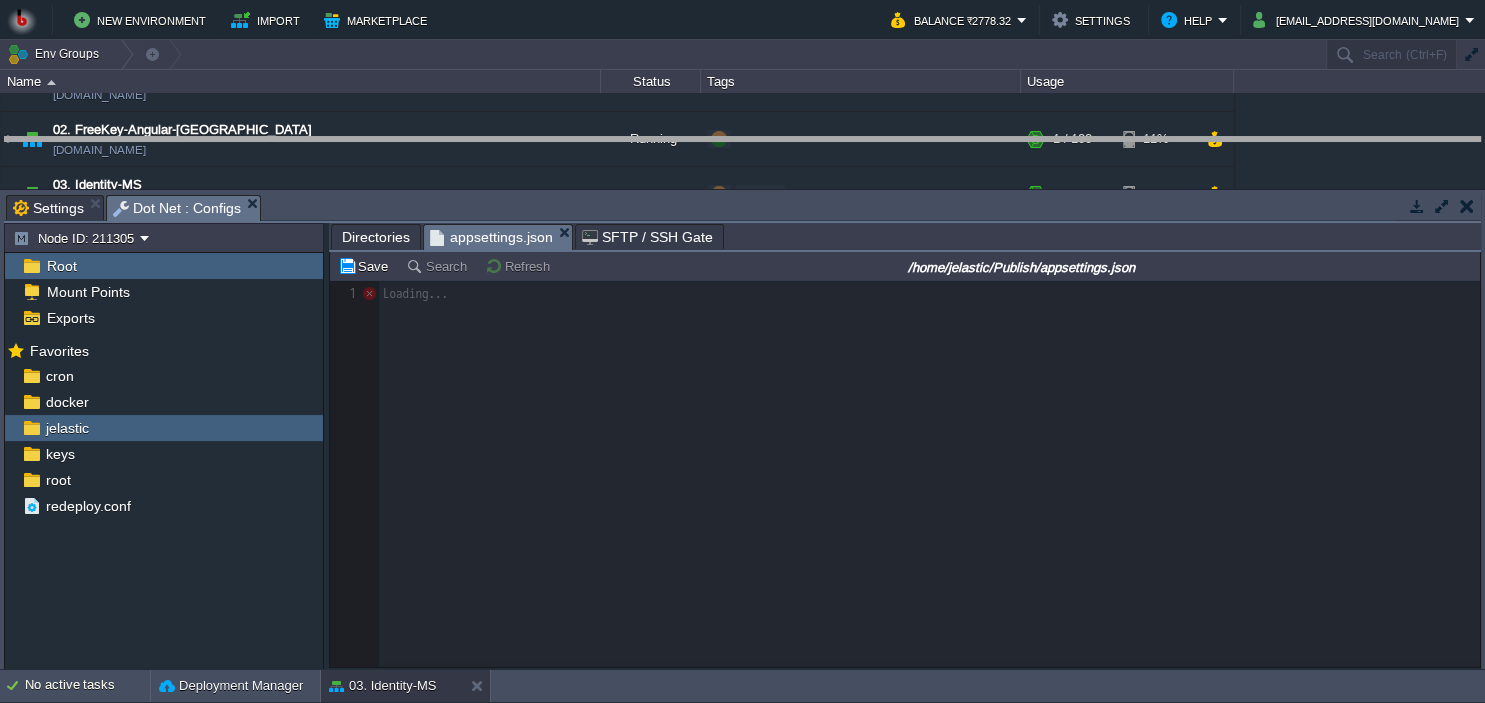 drag, startPoint x: 685, startPoint y: 200, endPoint x: 680, endPoint y: 142, distance: 58.21512 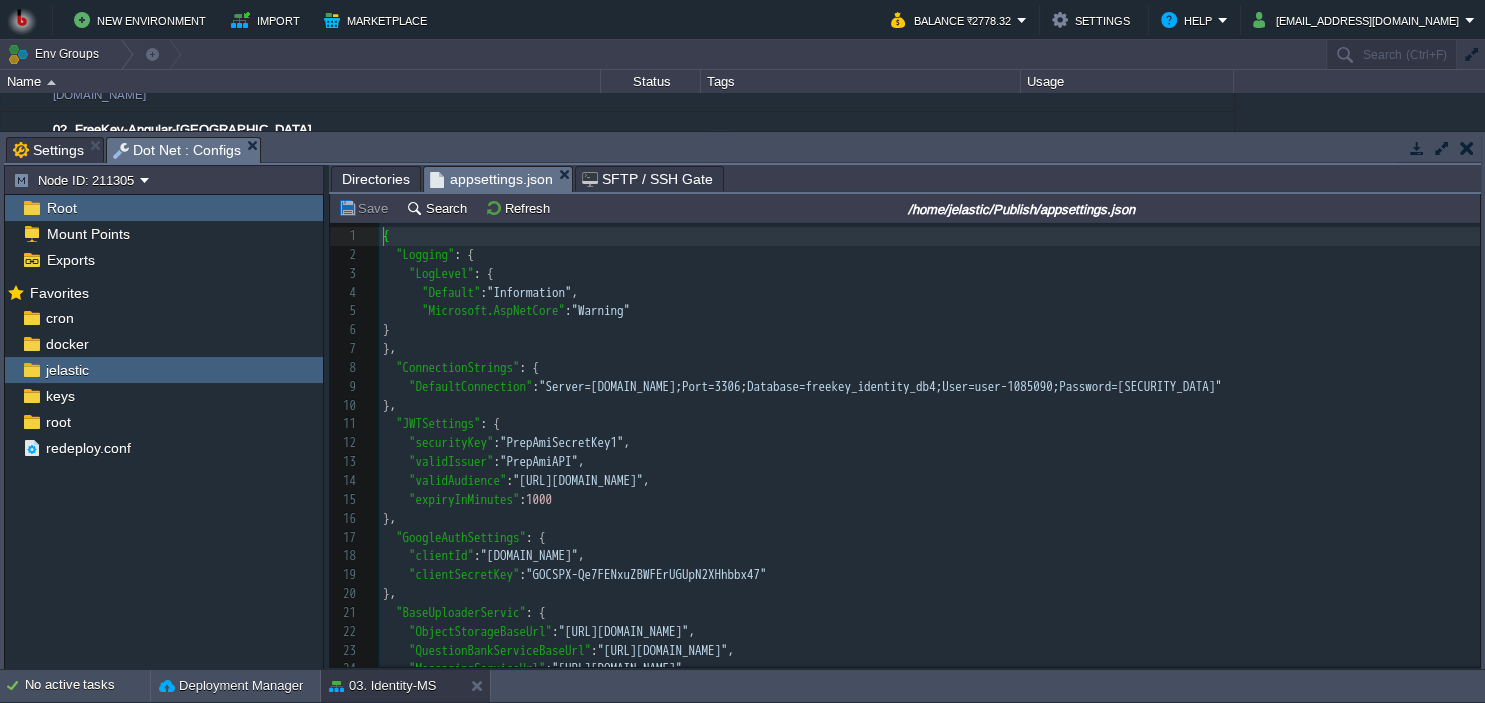 scroll, scrollTop: 7, scrollLeft: 0, axis: vertical 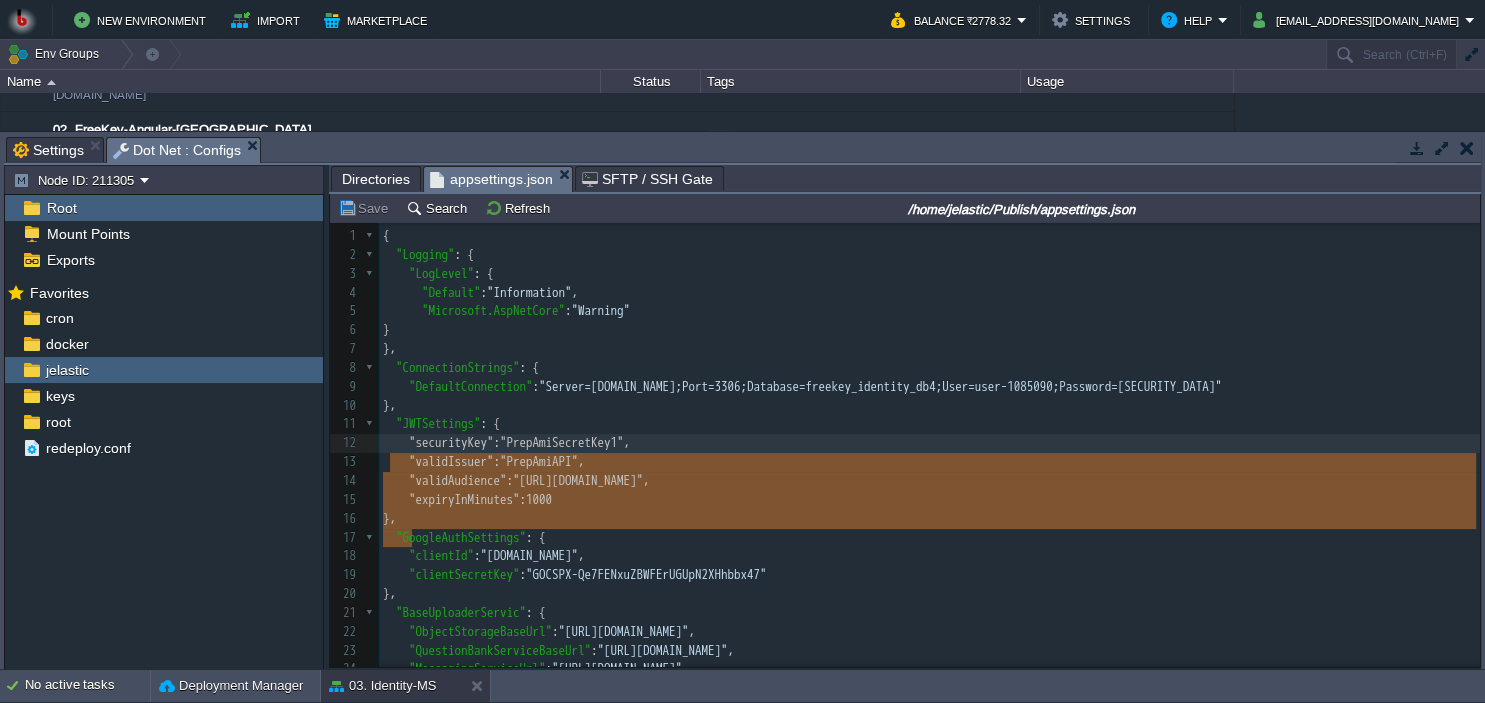 type on ""JWTSettings": {
"securityKey": "PrepAmiSecretKey1",
"validIssuer": "PrepAmiAPI",
"validAudience": "[URL][DOMAIN_NAME]",
"expiryInMinutes": 1000
}," 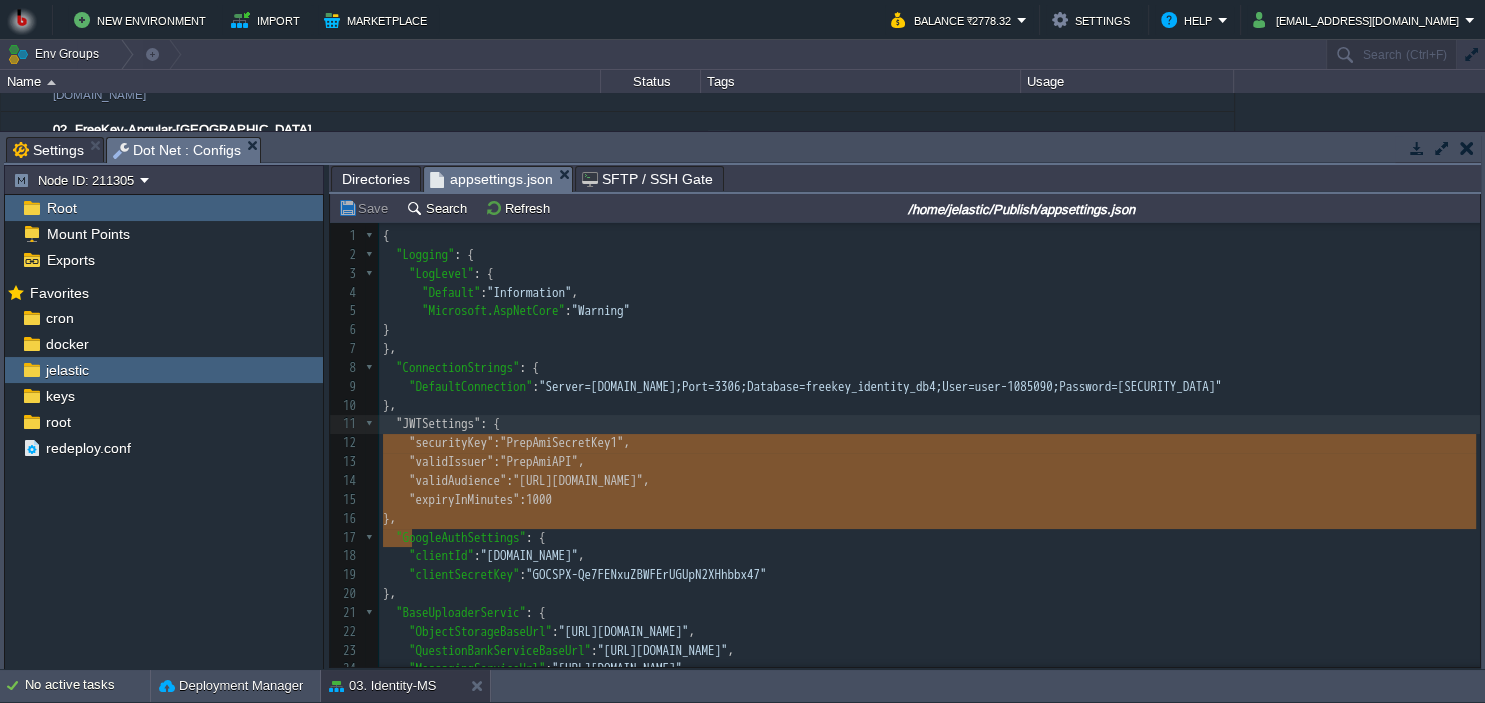 drag, startPoint x: 422, startPoint y: 546, endPoint x: 379, endPoint y: 454, distance: 101.55294 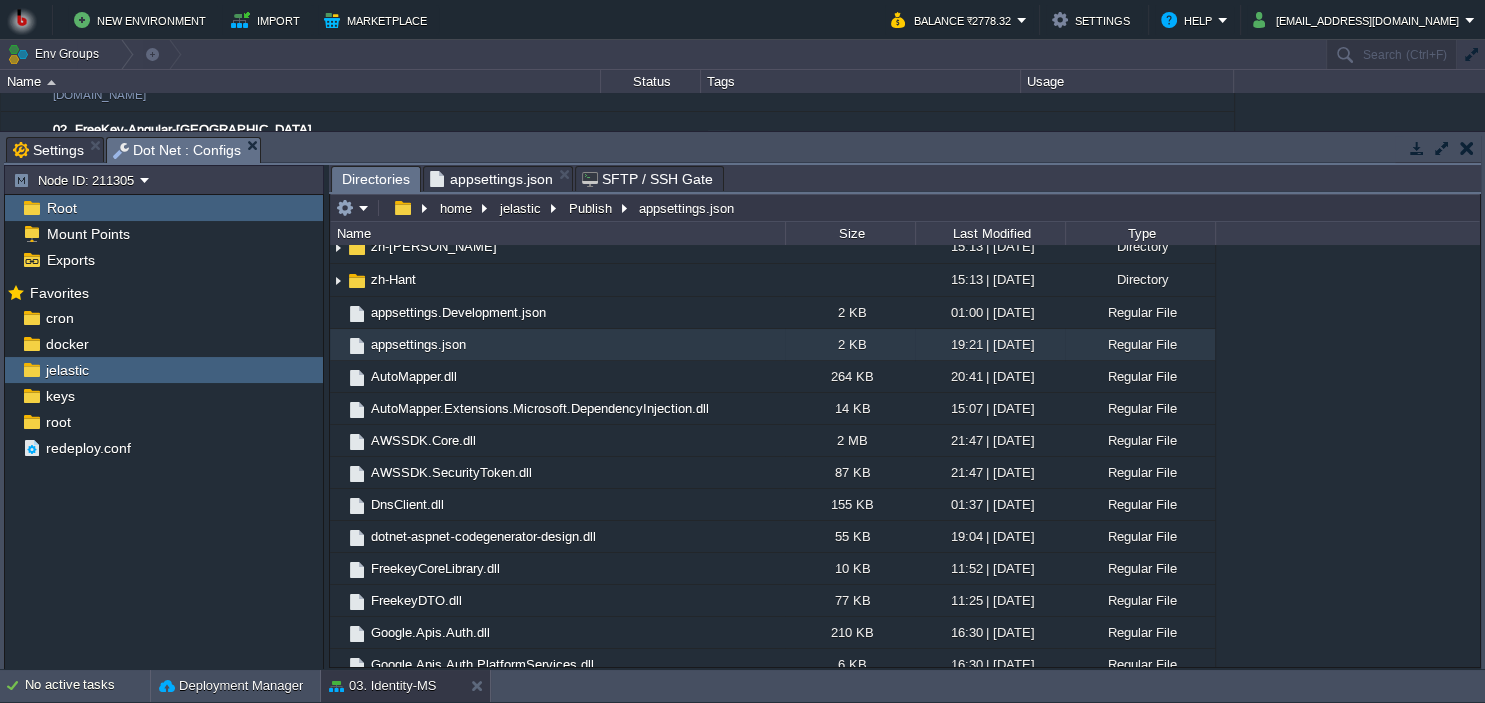 click on "Directories" at bounding box center [376, 179] 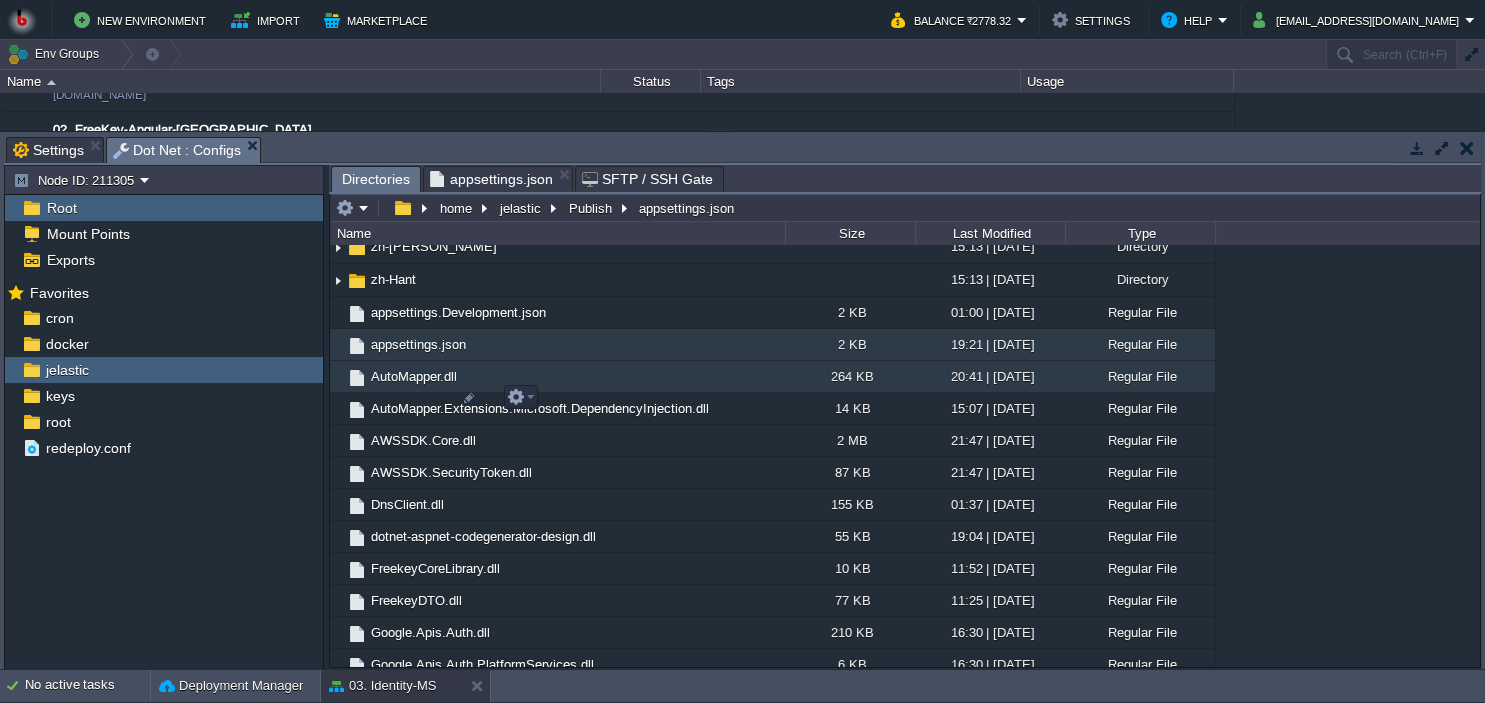 scroll, scrollTop: 1276, scrollLeft: 0, axis: vertical 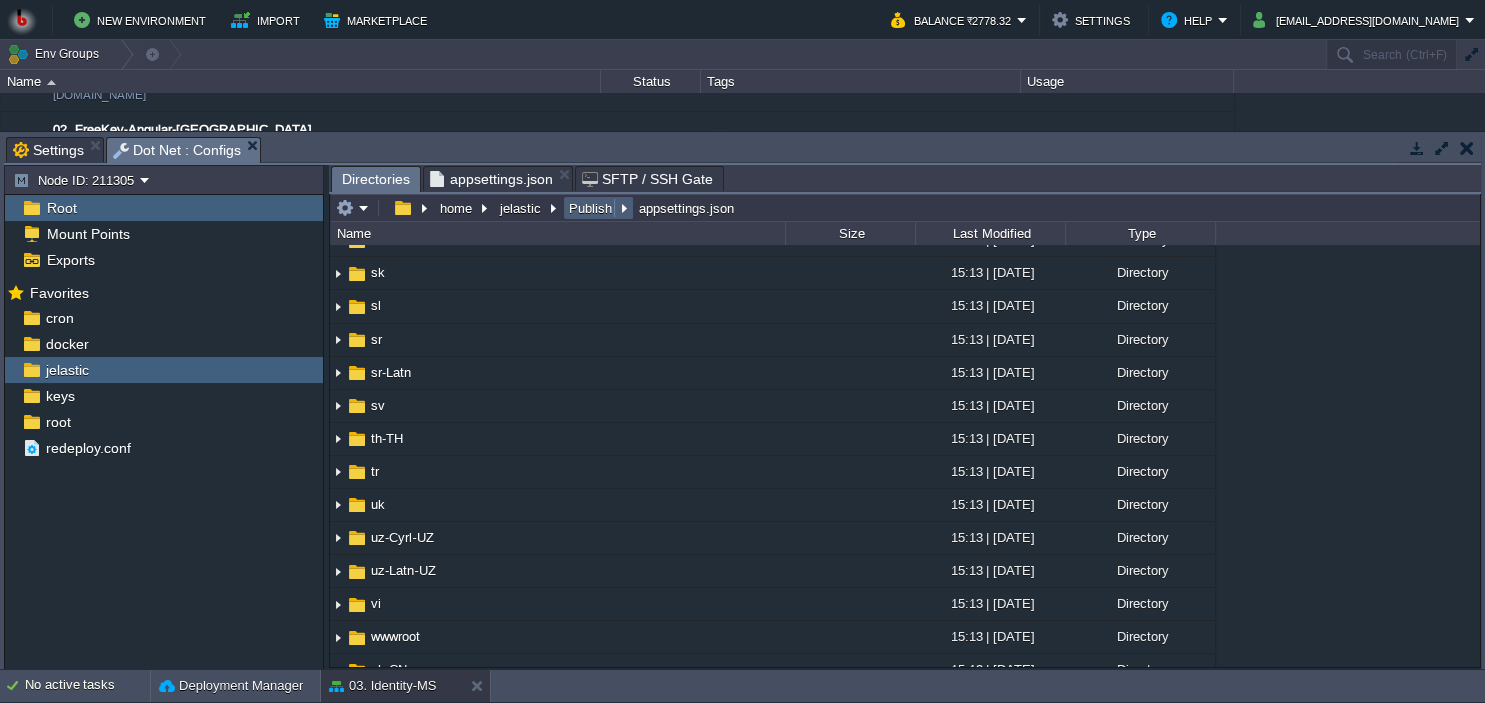 click on "Publish" at bounding box center [591, 208] 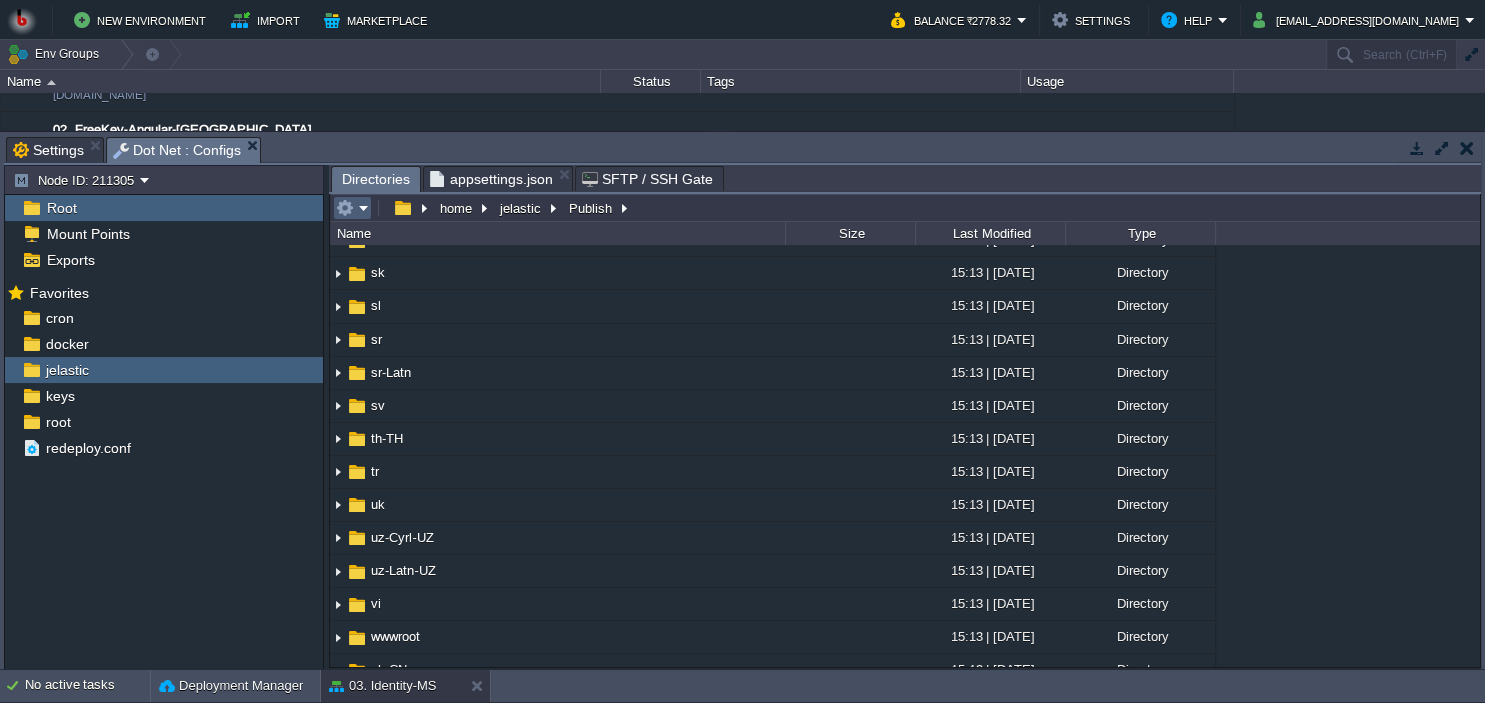 click at bounding box center [352, 208] 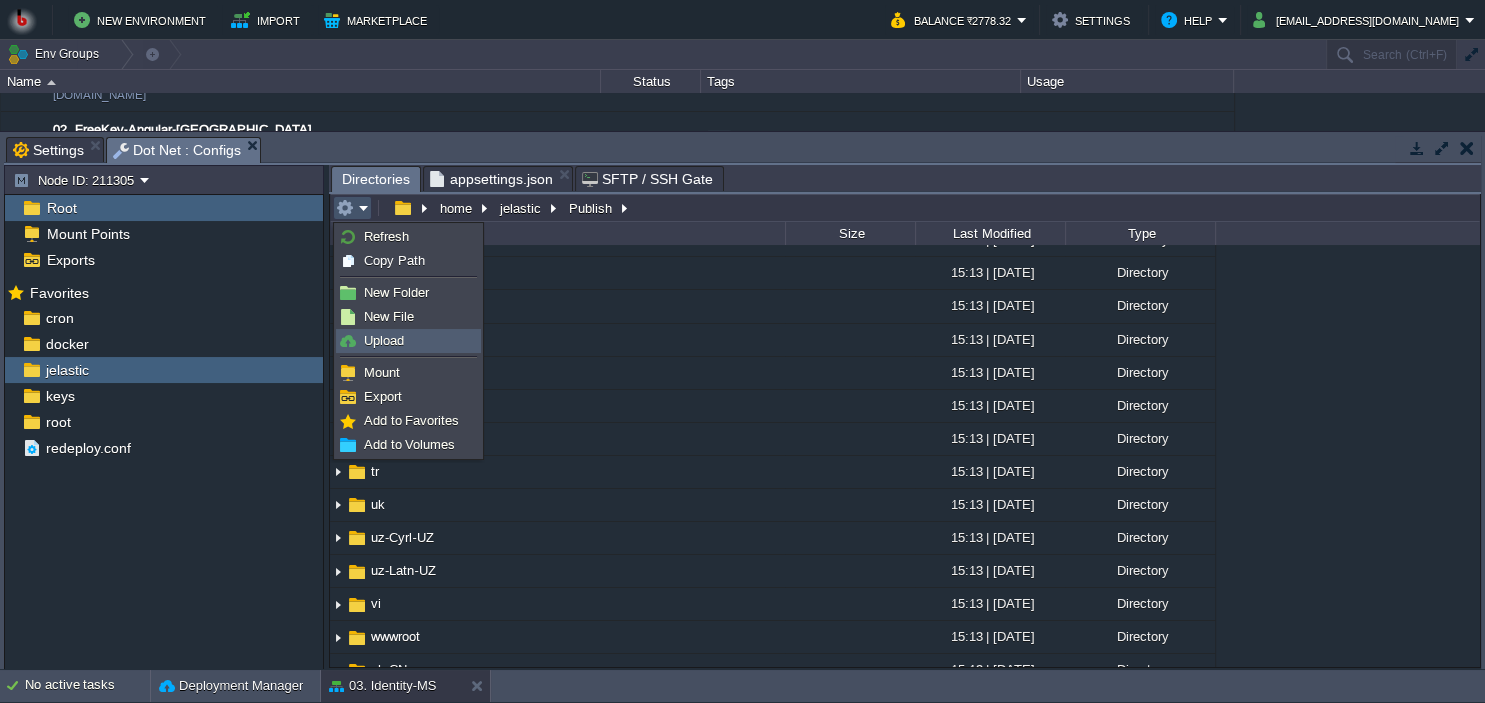 click on "Upload" at bounding box center (384, 340) 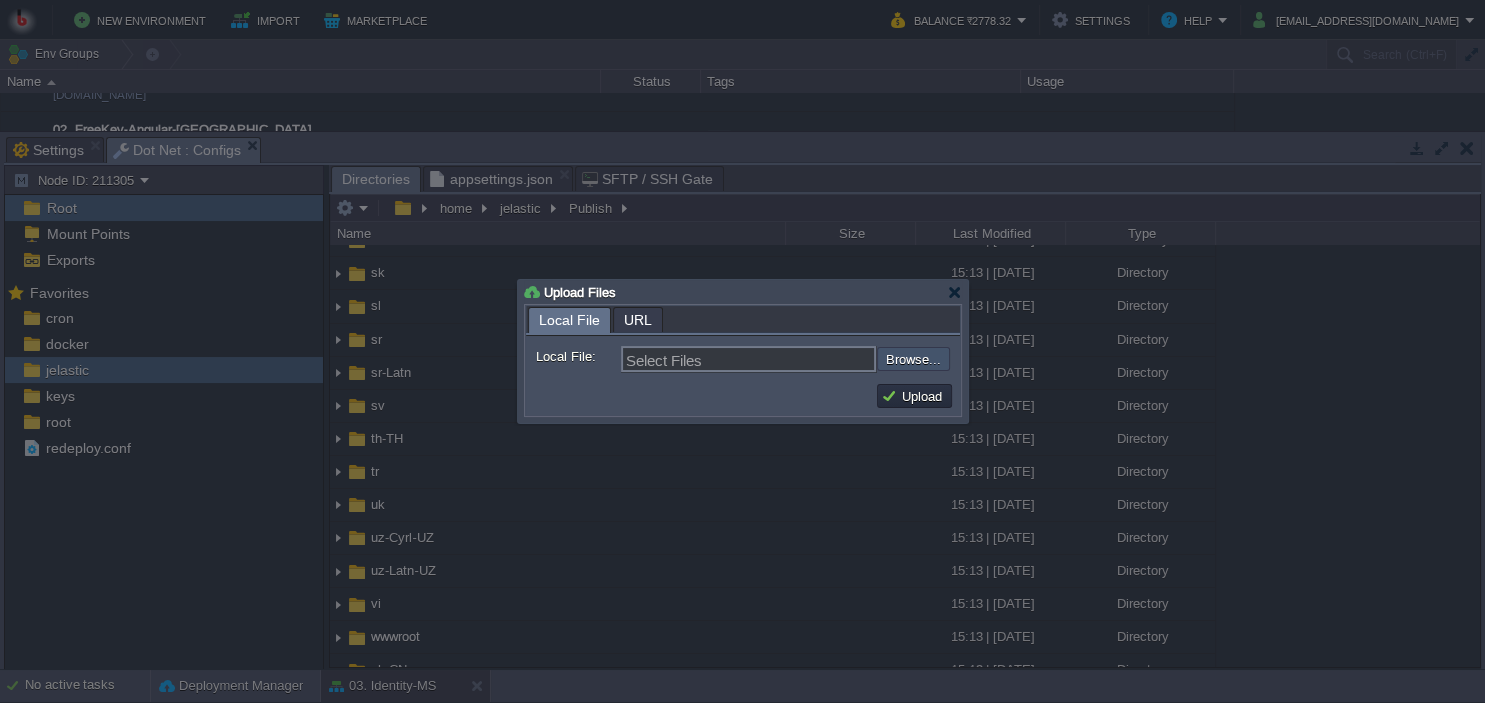 click at bounding box center (823, 359) 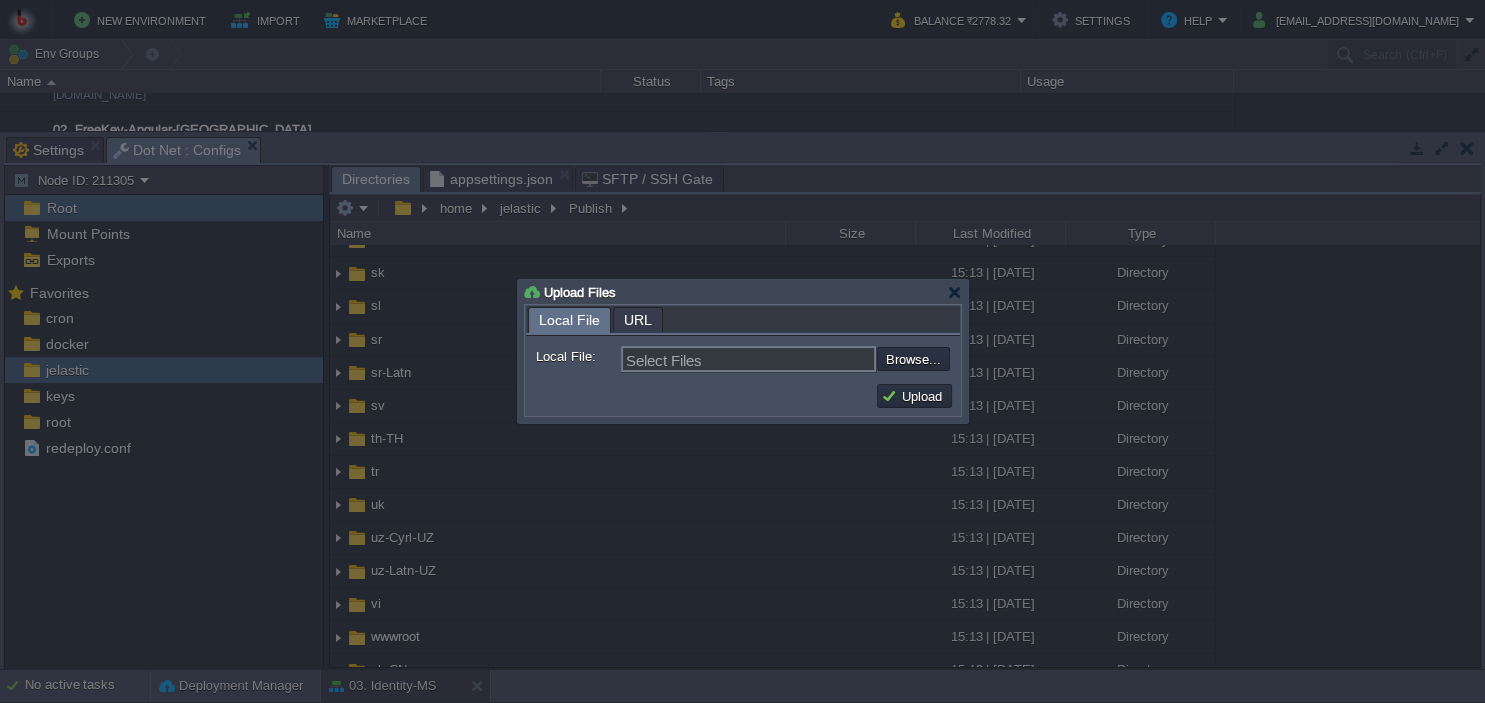 type on "C:\fakepath\PrepAmiIdentityAuth.dll" 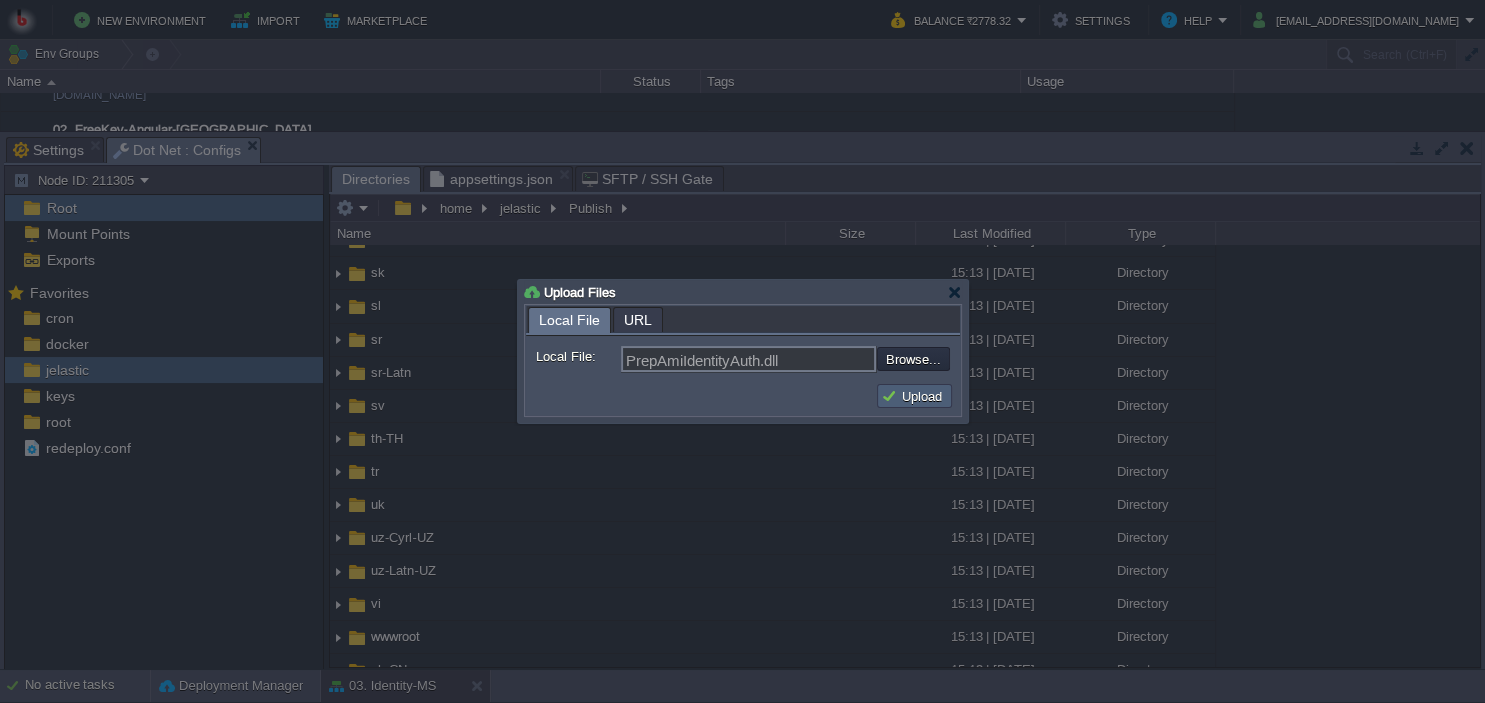 click on "Upload" at bounding box center (914, 396) 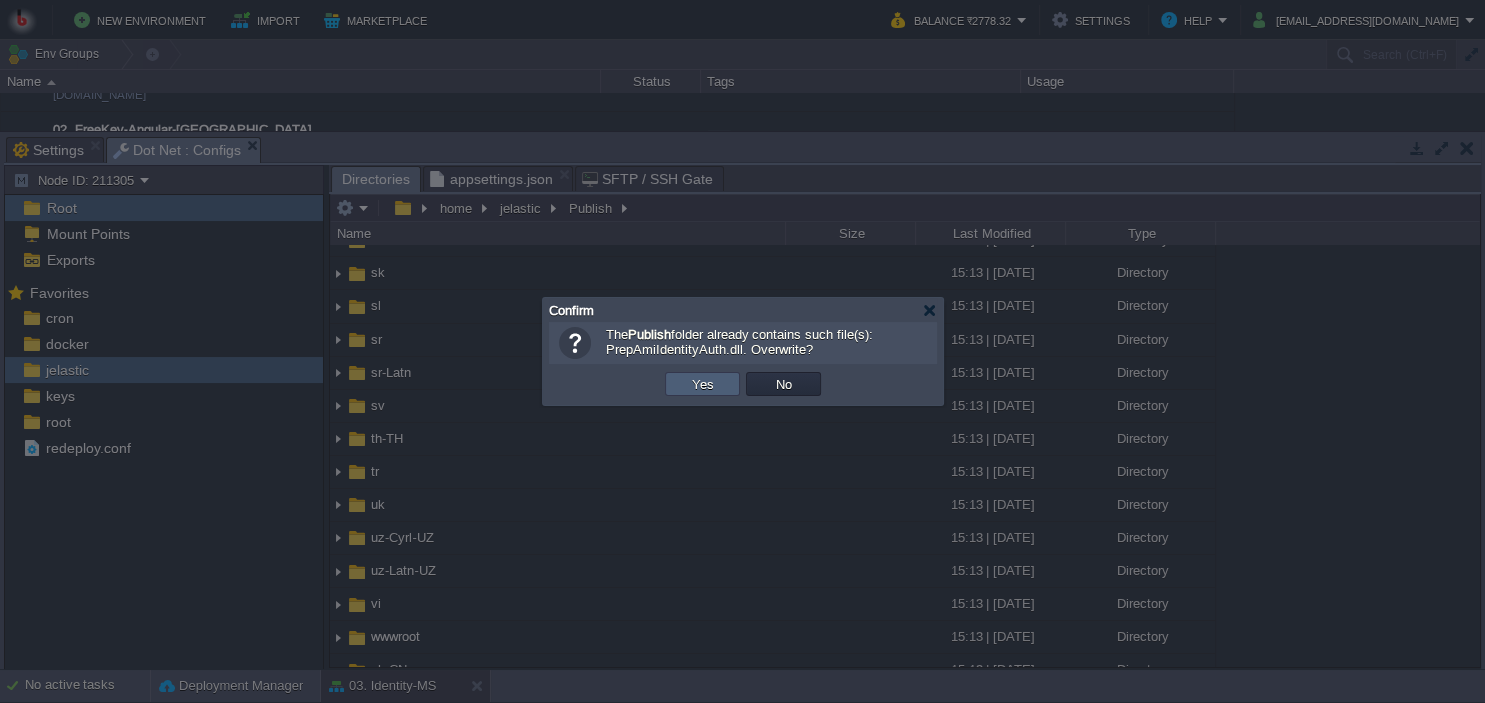 click on "Yes" at bounding box center [703, 384] 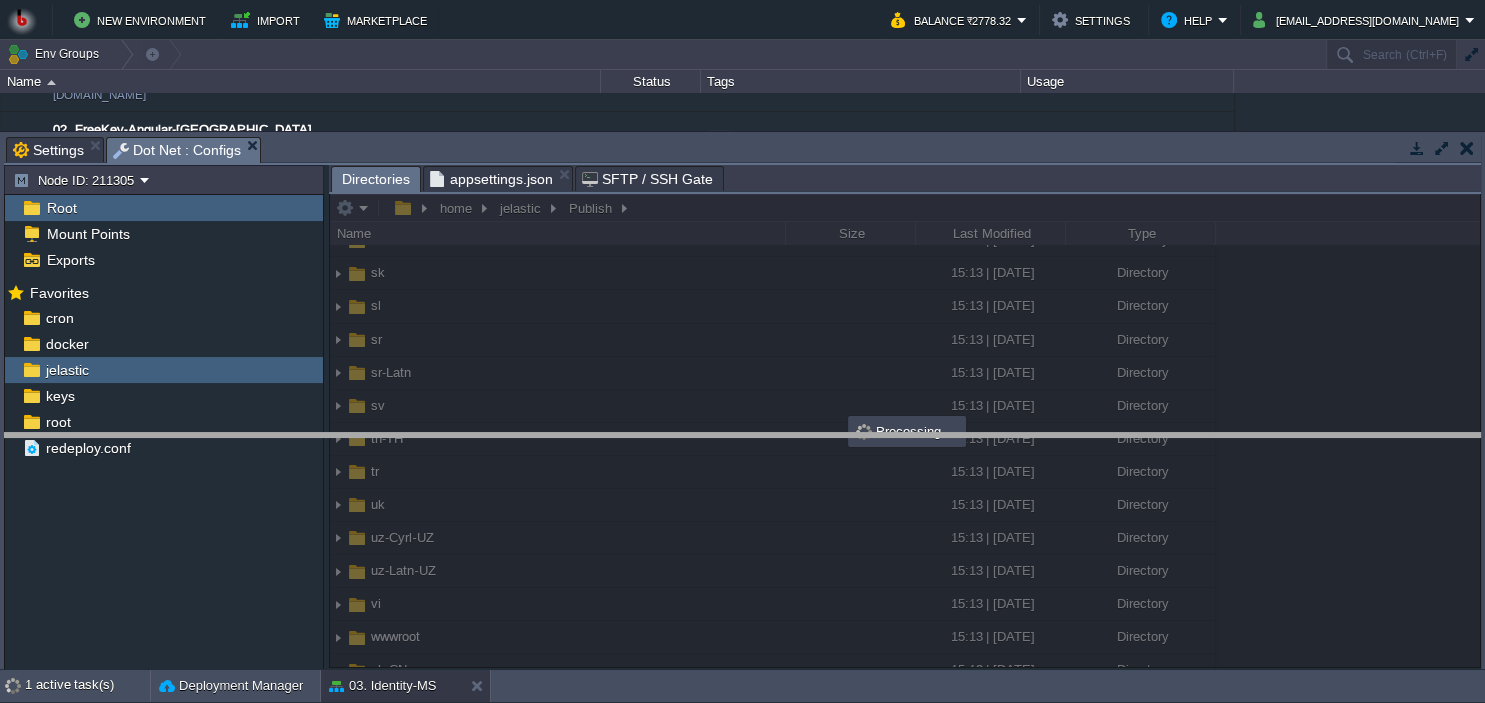 drag, startPoint x: 1004, startPoint y: 147, endPoint x: 890, endPoint y: 447, distance: 320.9299 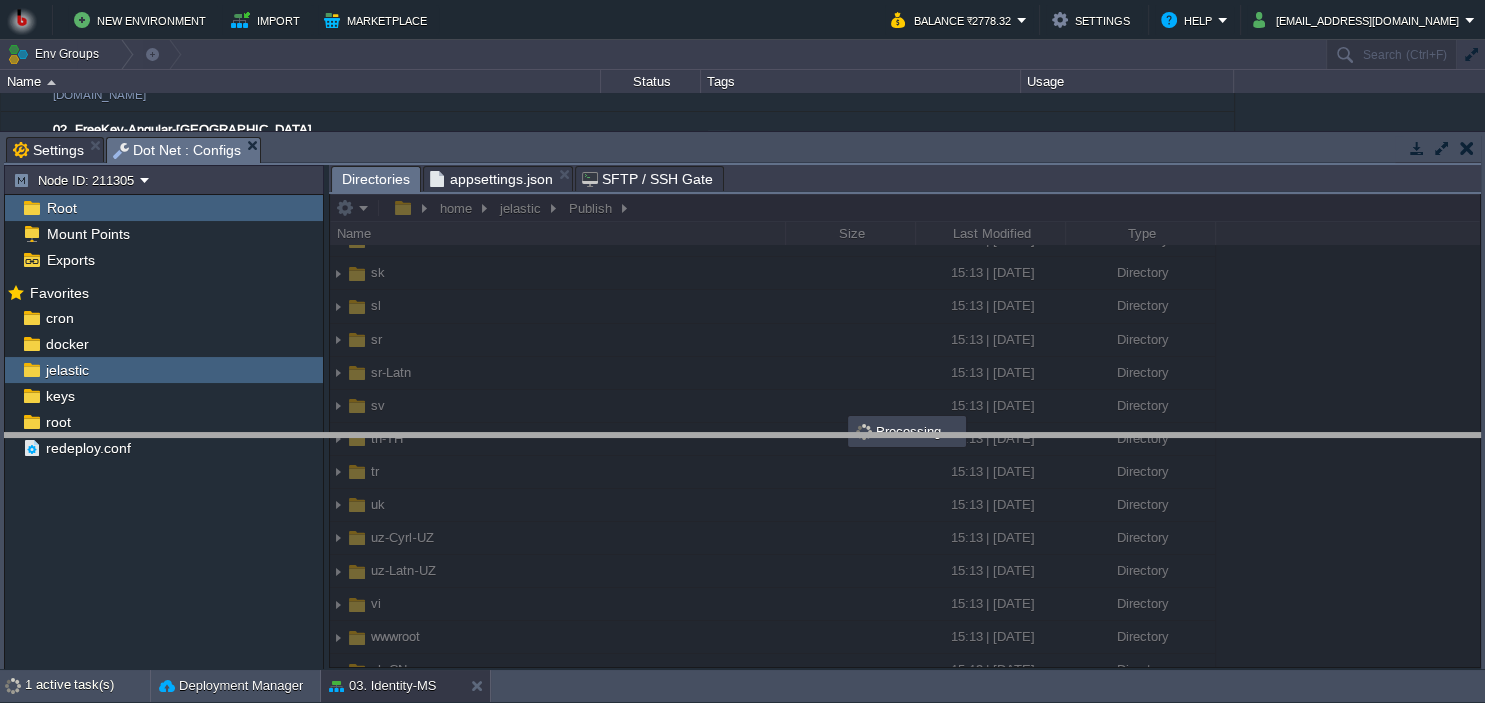 click on "New Environment Import Marketplace Bonus ₹0.00 Upgrade Account Balance ₹2778.32 Settings Help [EMAIL_ADDRESS][DOMAIN_NAME]       Env Groups                     Search (Ctrl+F)         auto-gen Name Status Tags Usage 00. [PERSON_NAME] DevOps Server [DOMAIN_NAME] Stopped                                 + Add to Env Group                                                                                                                                                            RAM                 0%                                         CPU                 0%                             0 / 32                    1%       01. QuestionBank-Microservice [DOMAIN_NAME] Running                                                                                                                                 SAAS                           Edit                                                                                                                        RAM 1%" at bounding box center [742, 351] 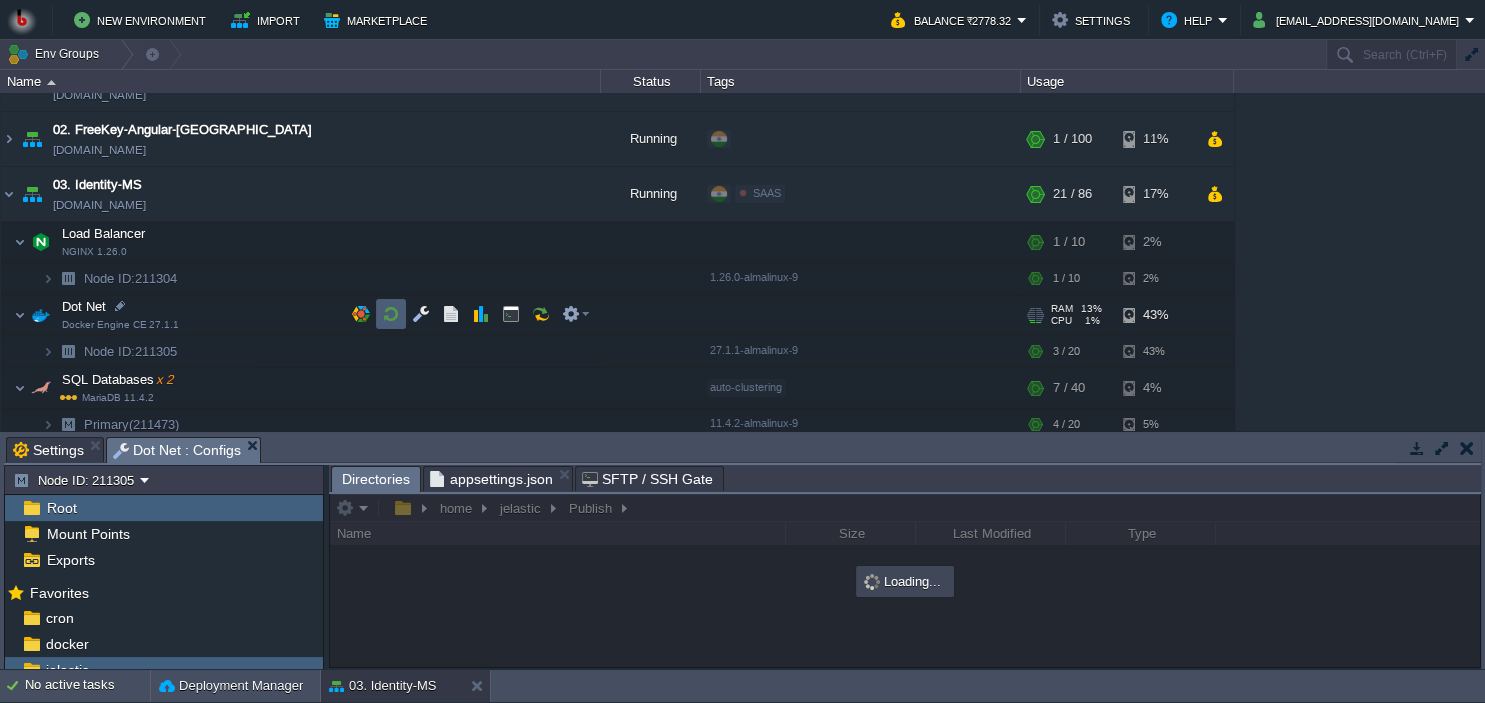 click at bounding box center [391, 314] 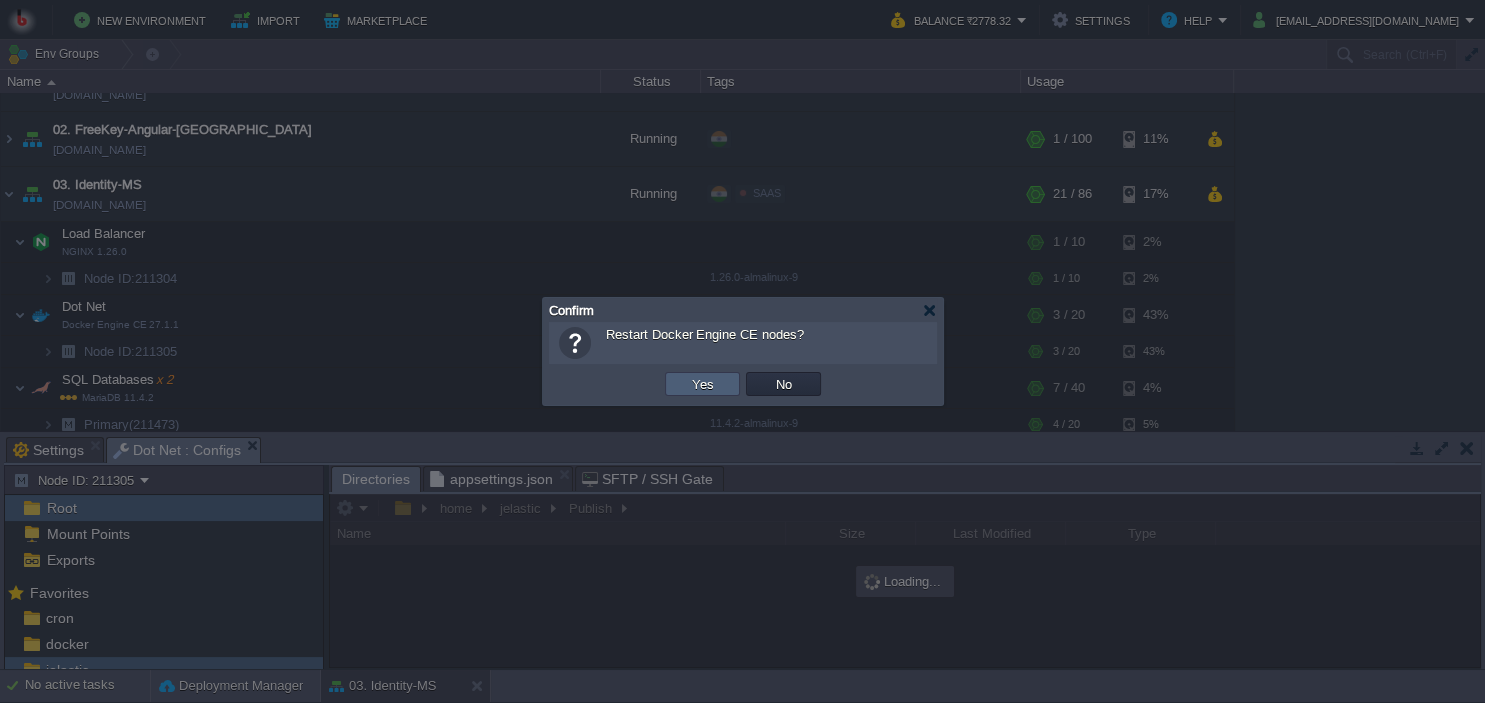 click on "Yes" at bounding box center (703, 384) 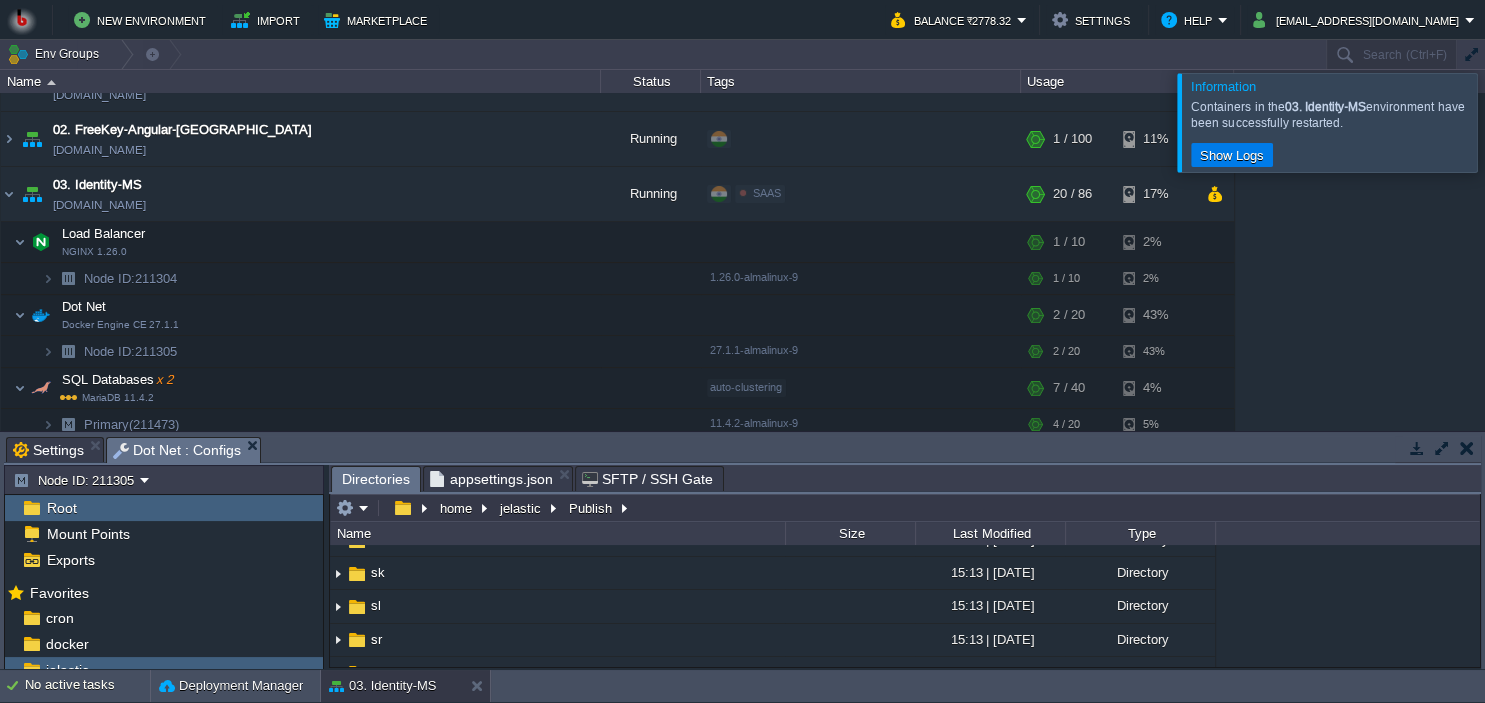 click at bounding box center [1467, 448] 